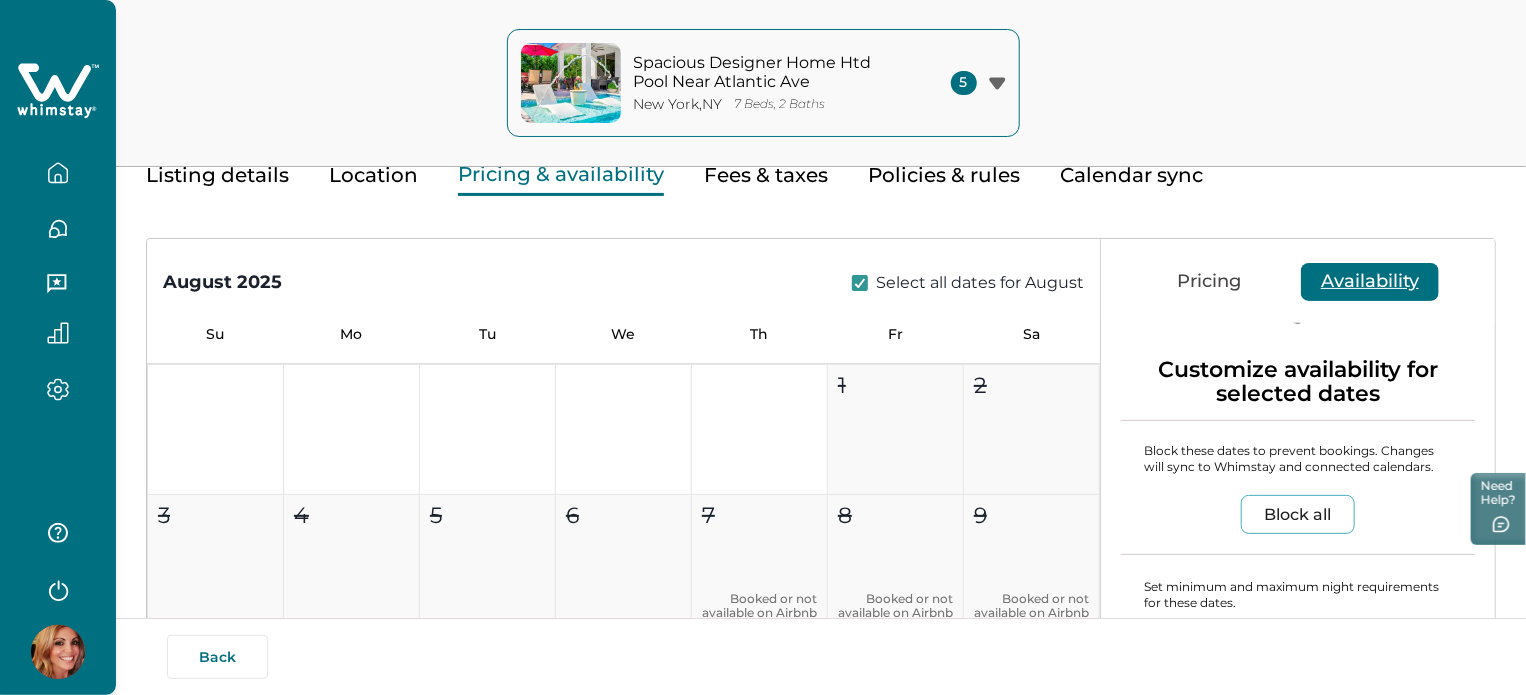 scroll, scrollTop: 0, scrollLeft: 0, axis: both 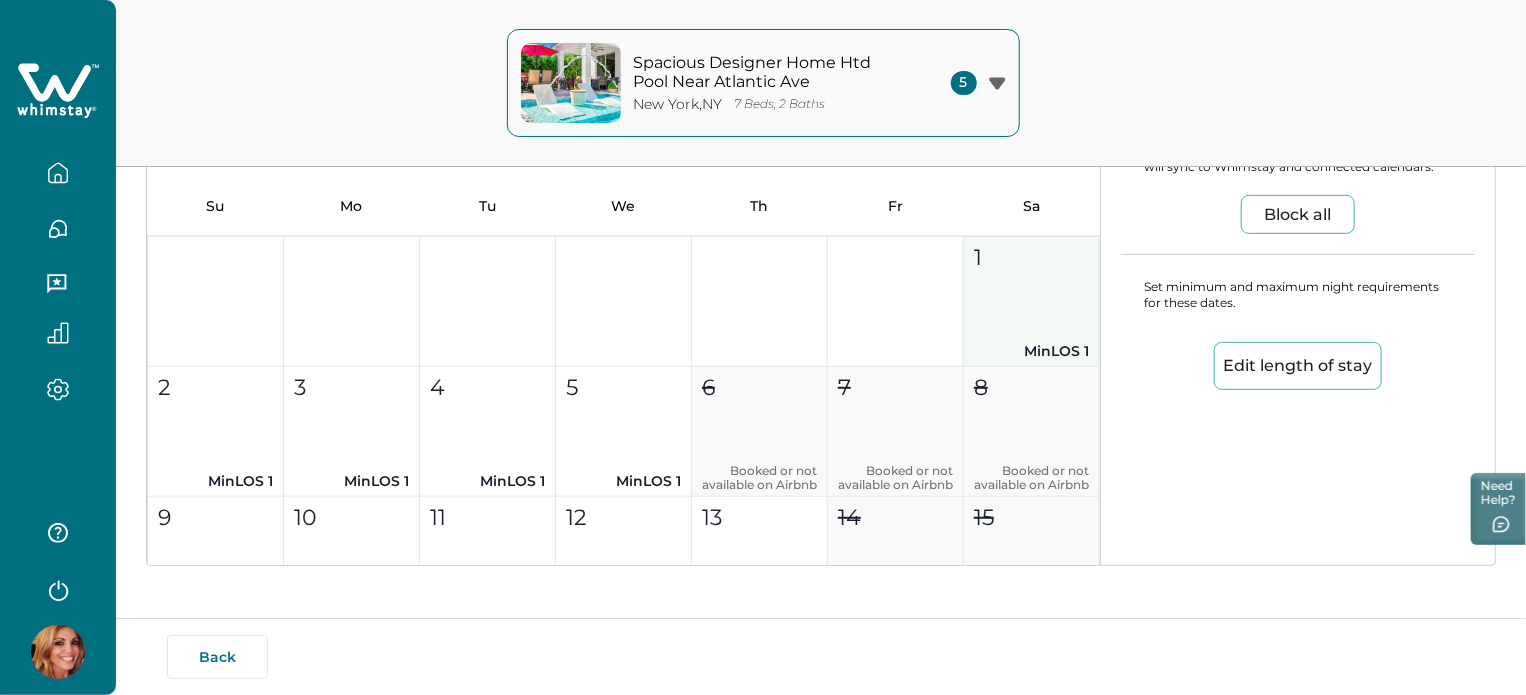 type 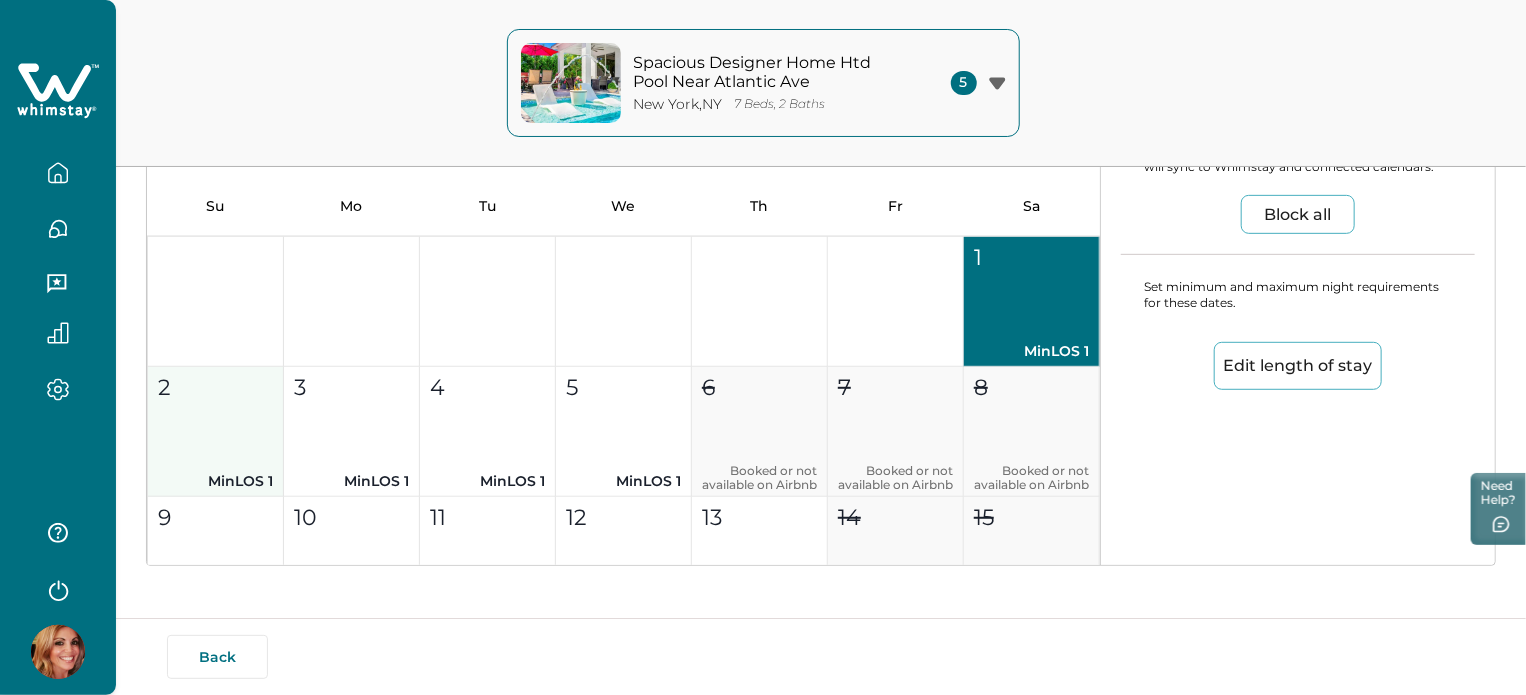 type 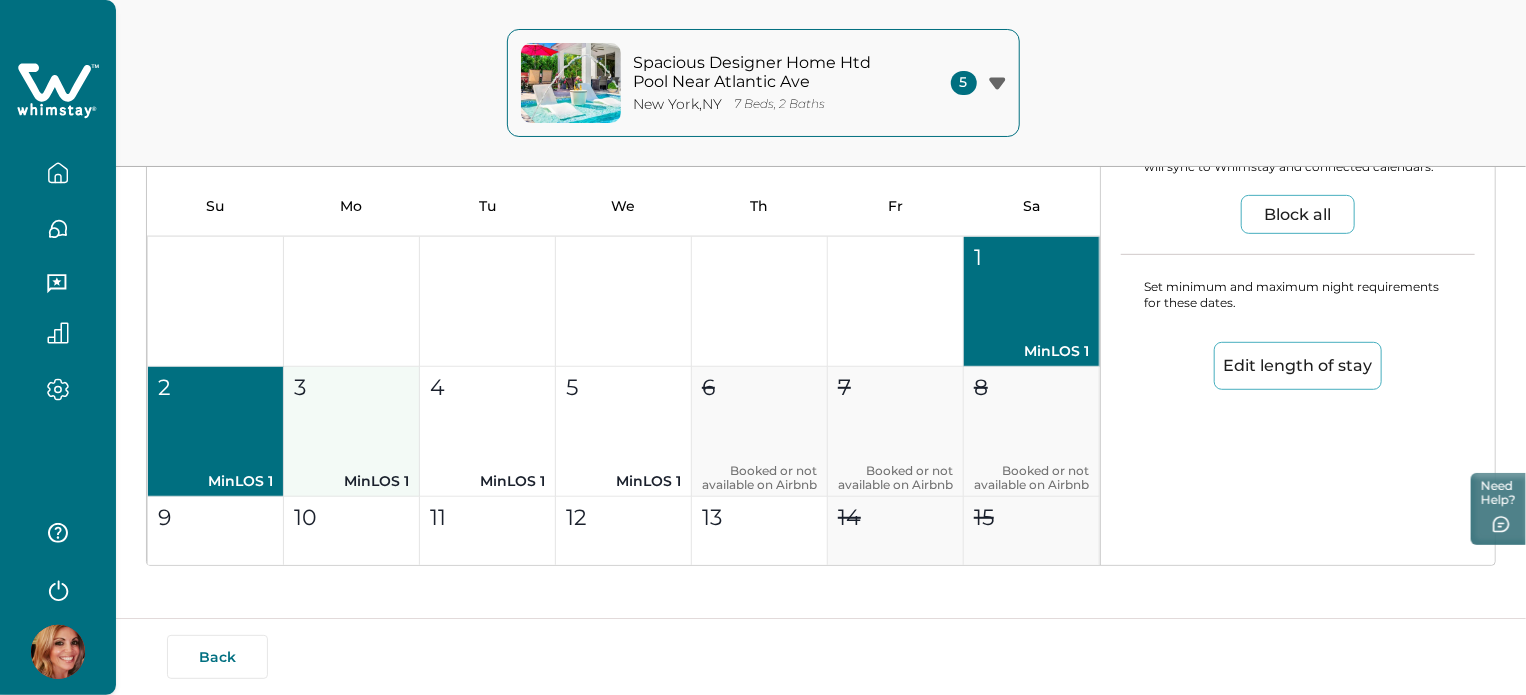 type 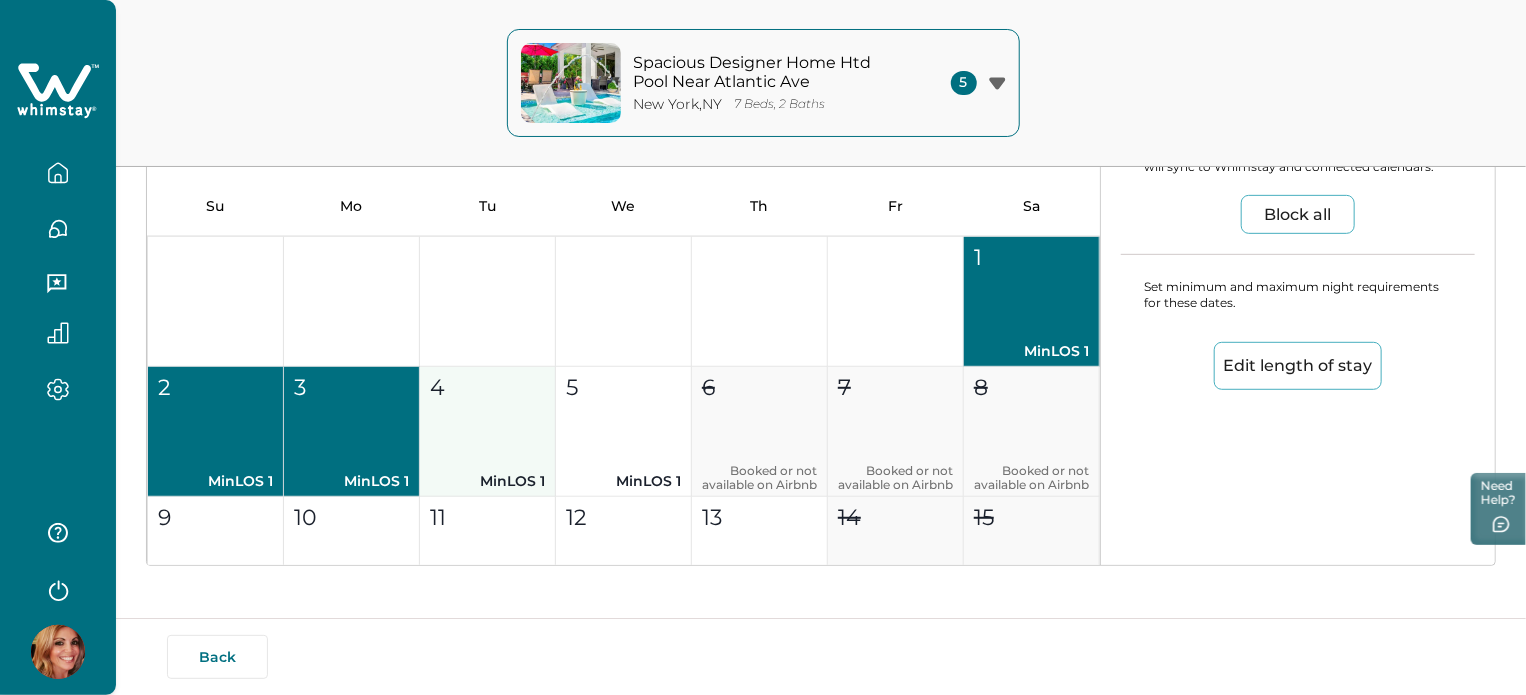 type 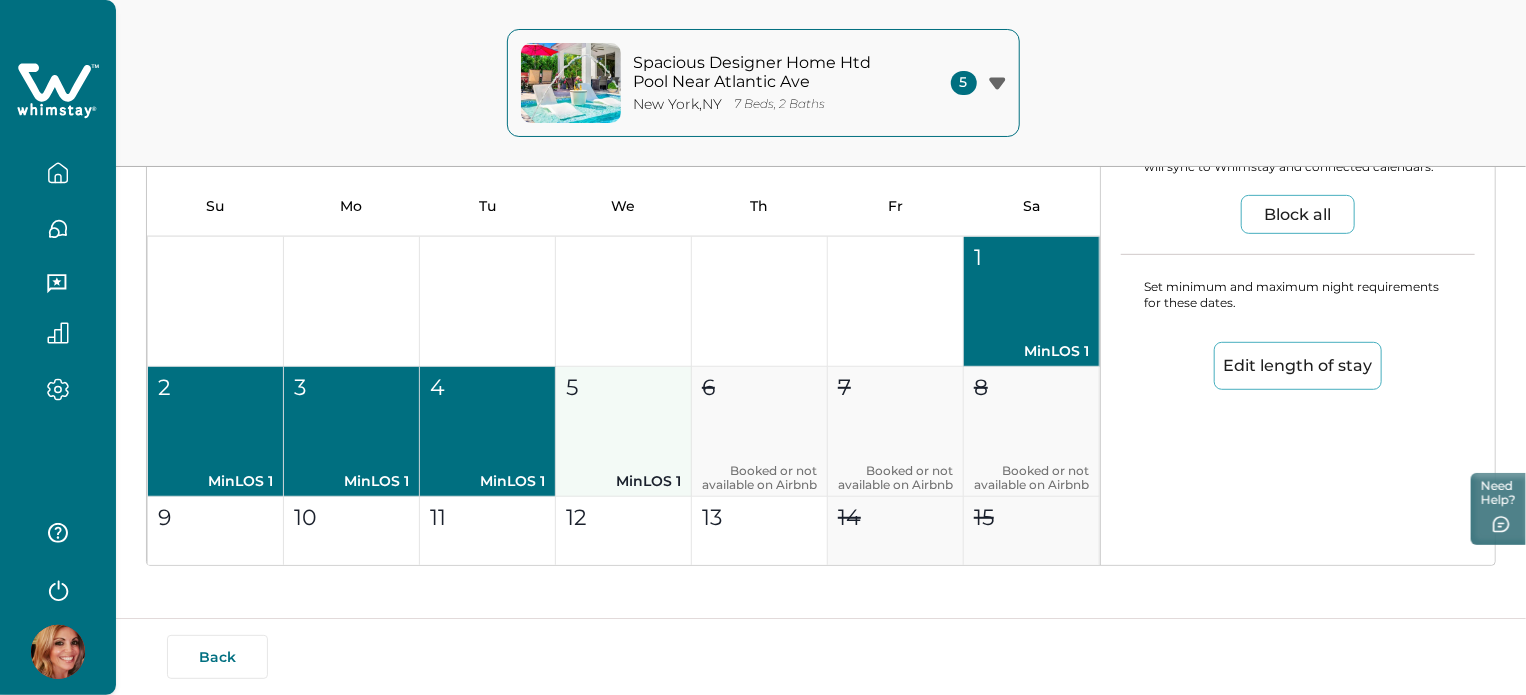 type 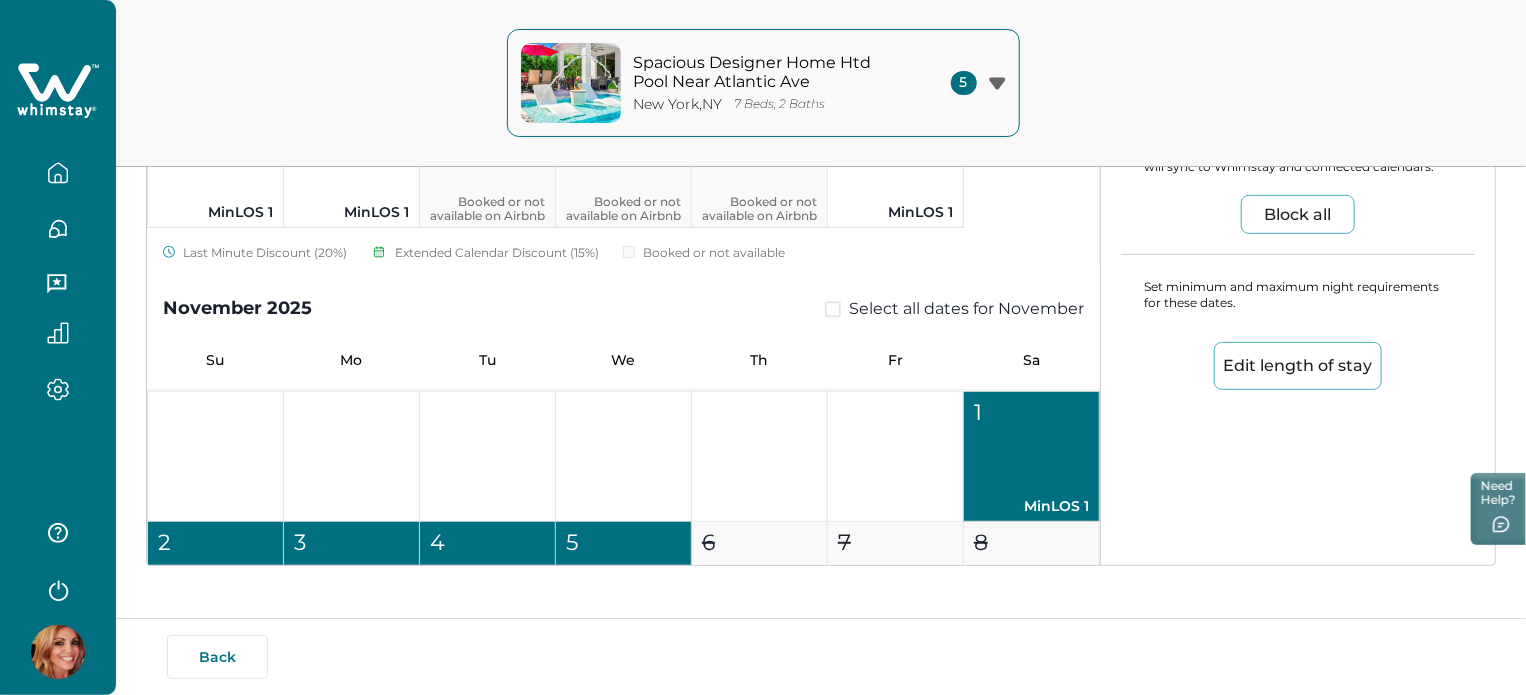 scroll, scrollTop: 2200, scrollLeft: 0, axis: vertical 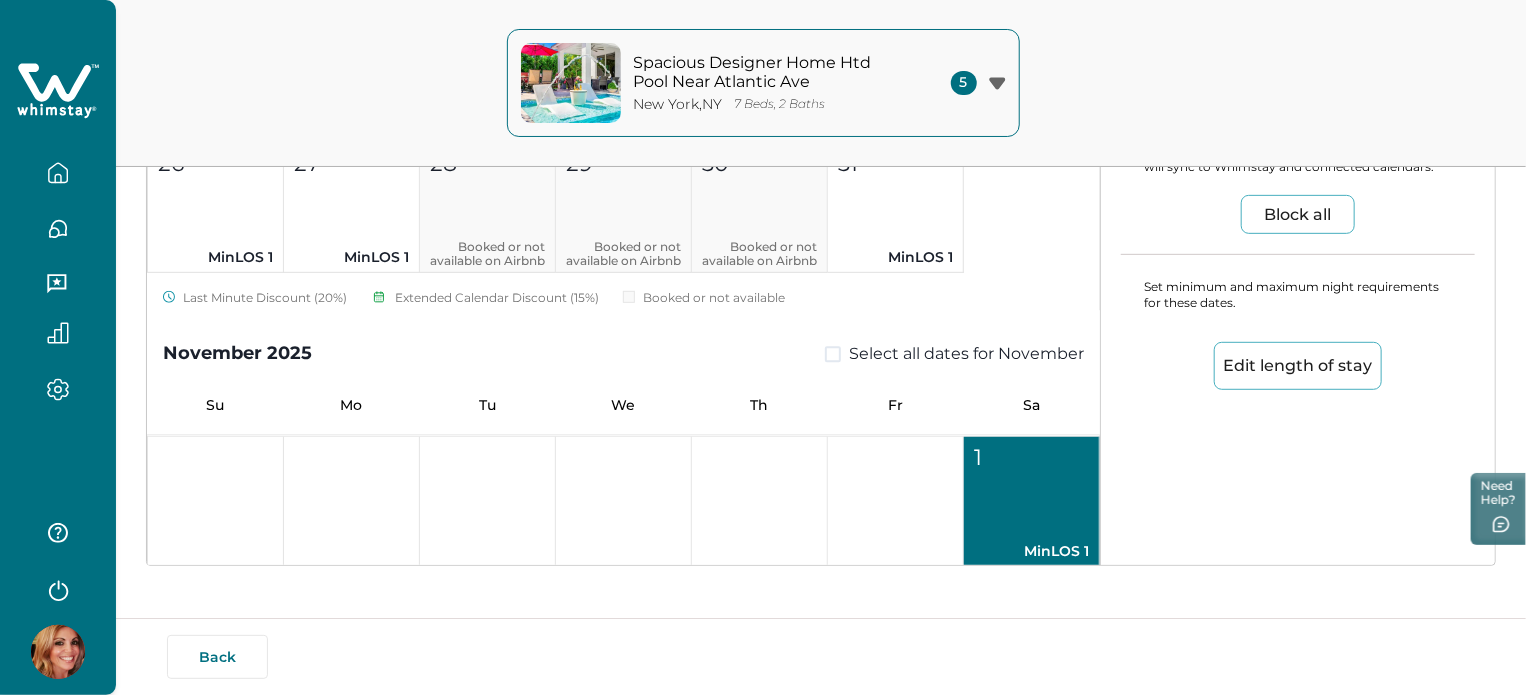click at bounding box center (833, 355) 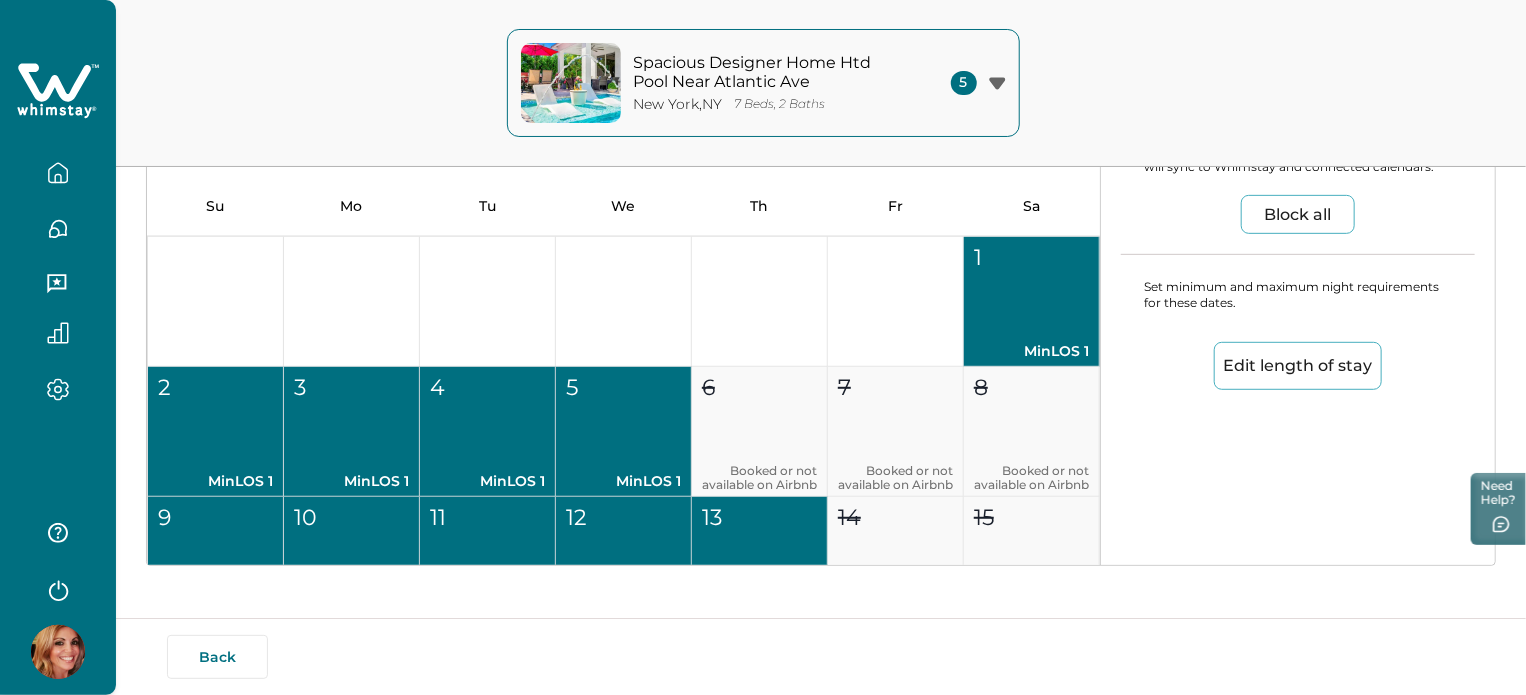 scroll, scrollTop: 2200, scrollLeft: 0, axis: vertical 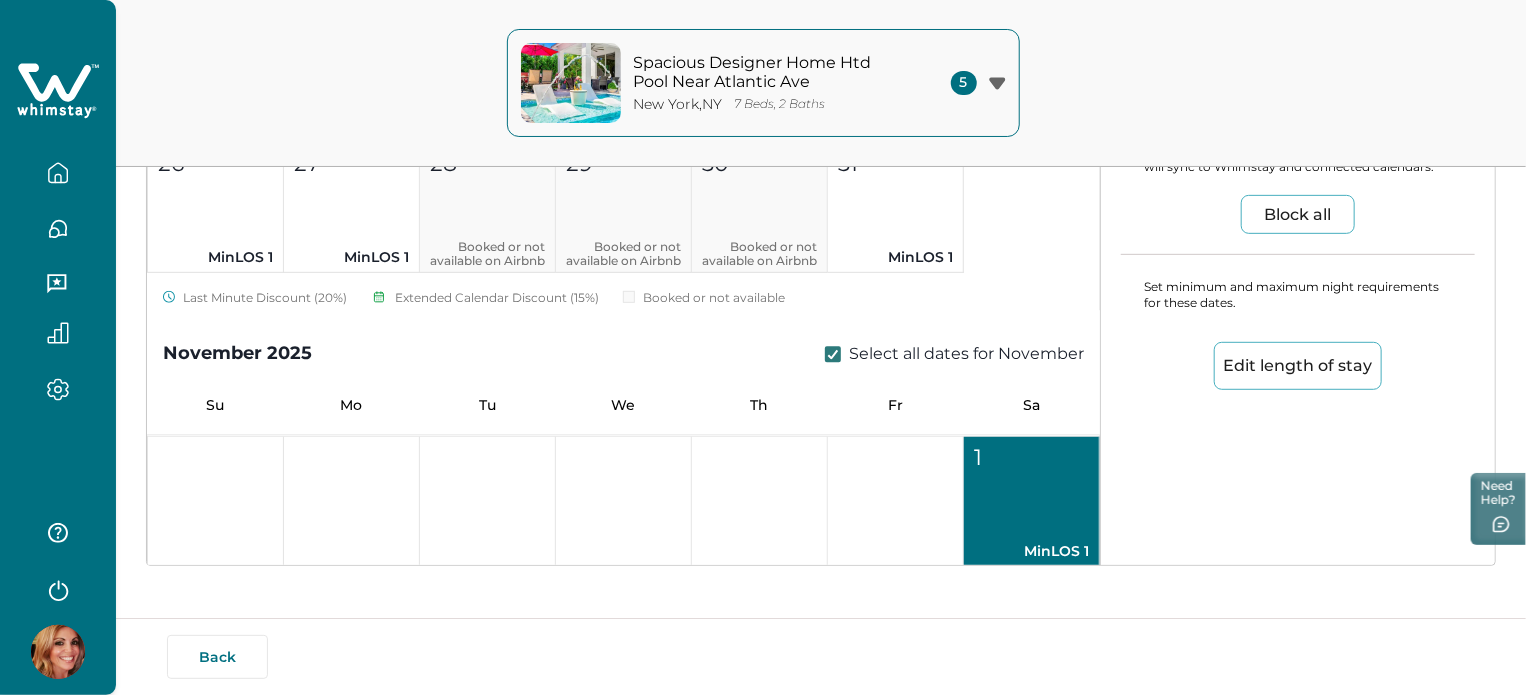 click 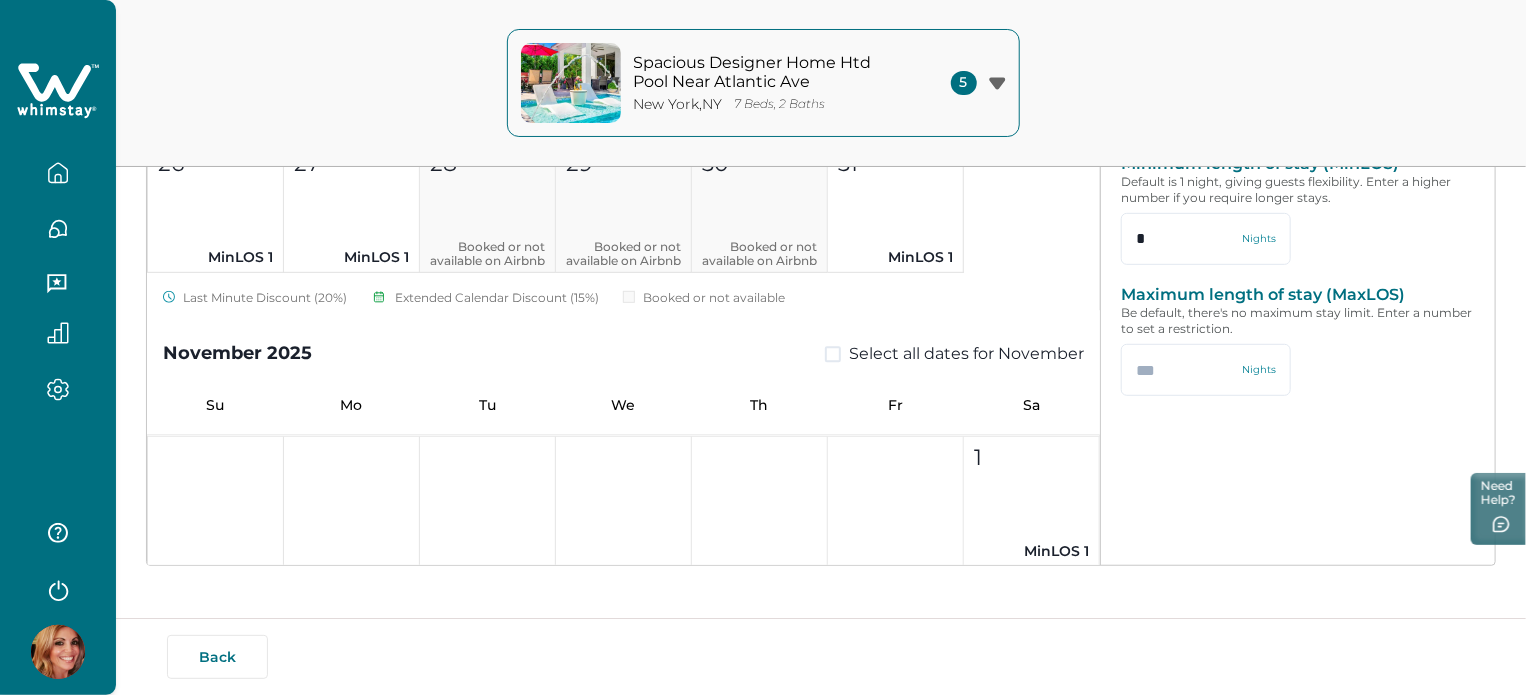 click on "[MONTH] [YEAR] Select all dates for [MONTH]" at bounding box center [623, 339] 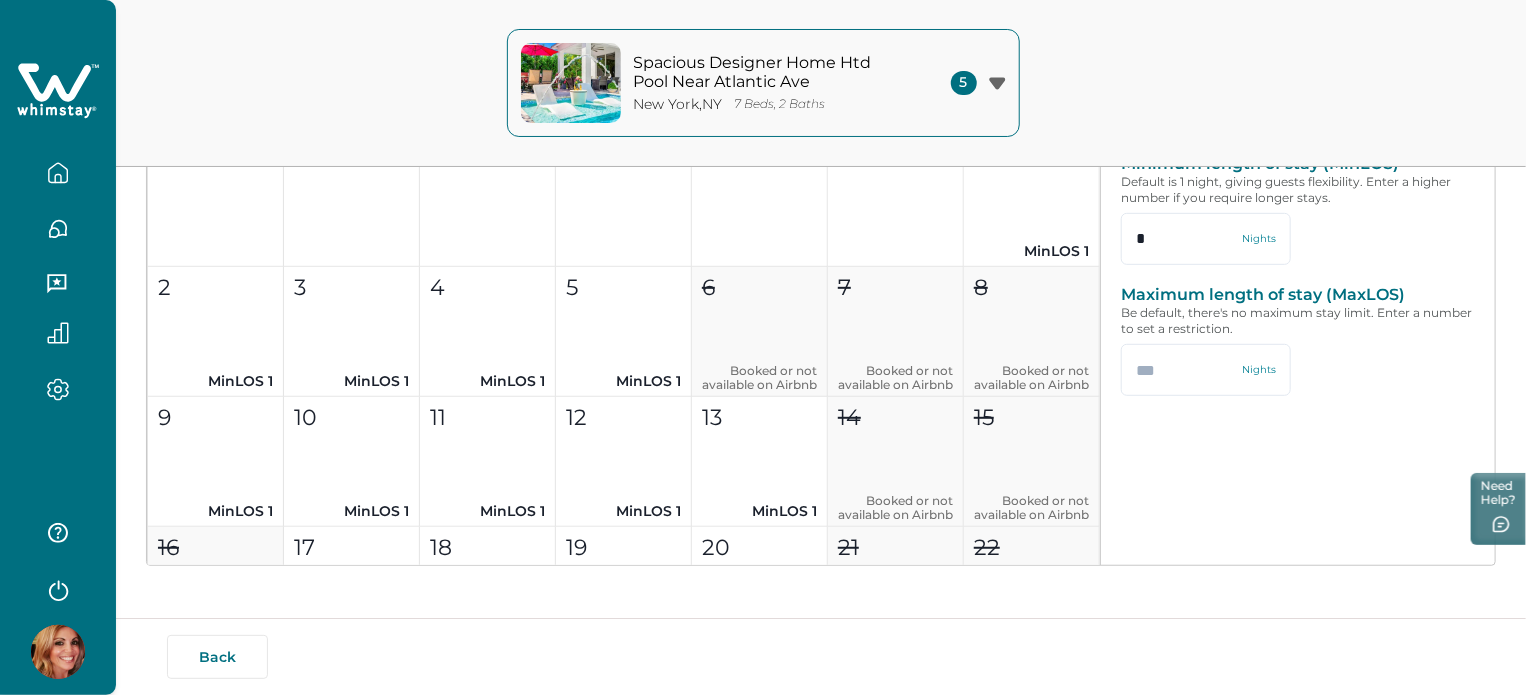 scroll, scrollTop: 2900, scrollLeft: 0, axis: vertical 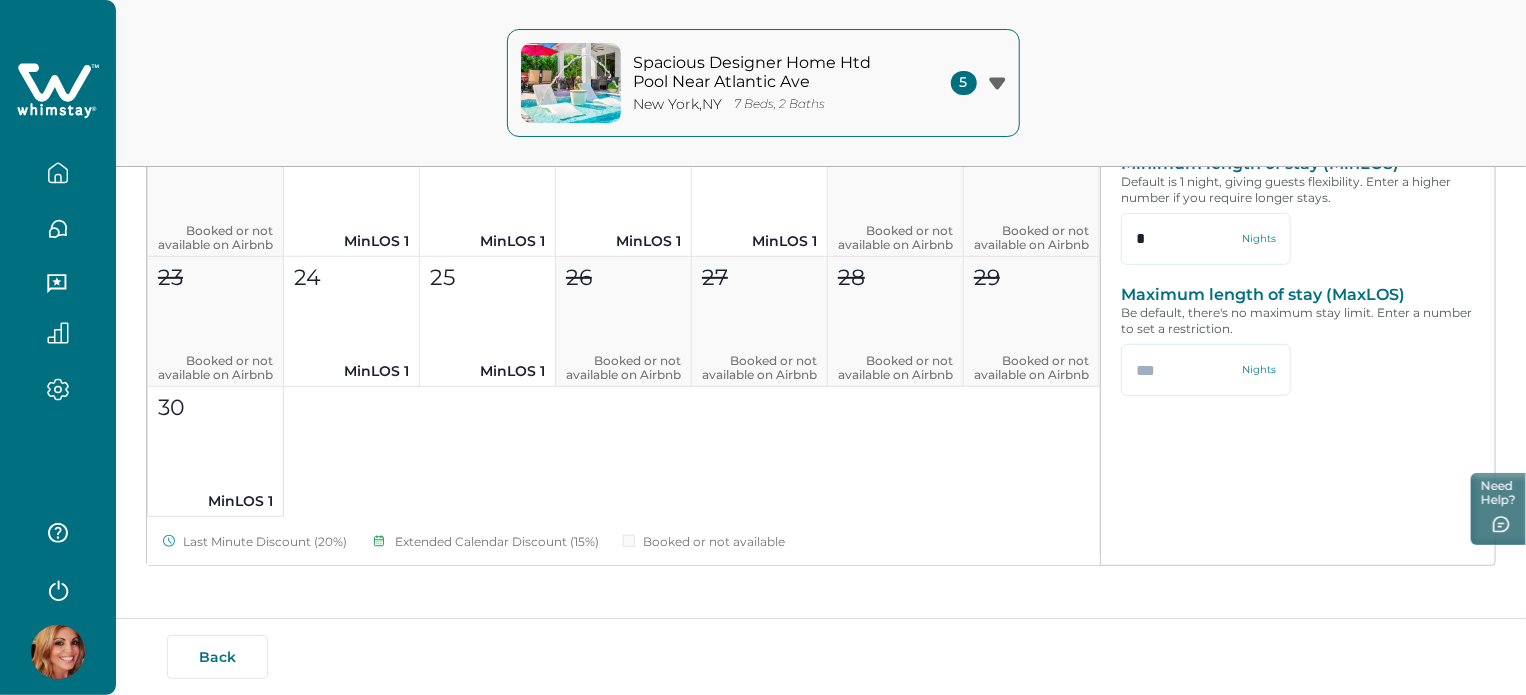 click 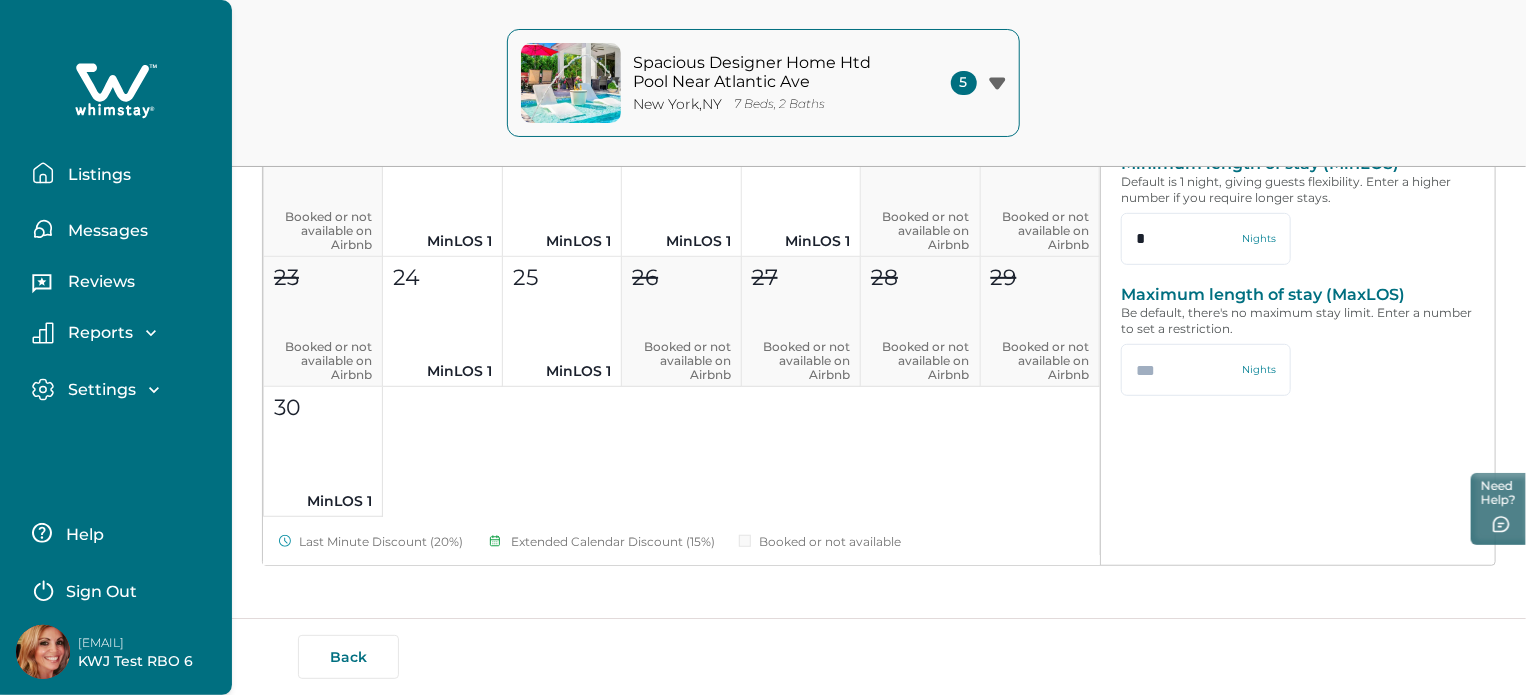 click on "Listings" at bounding box center (96, 175) 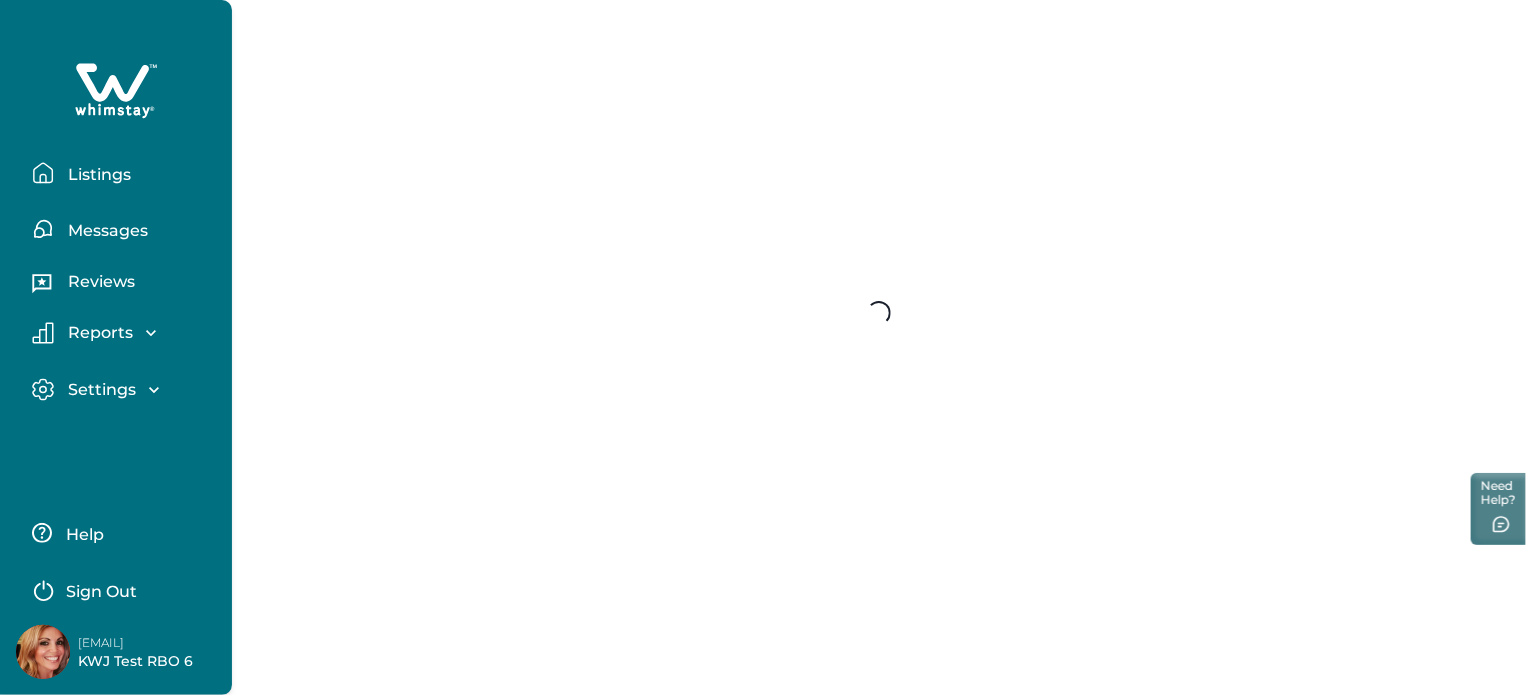scroll, scrollTop: 0, scrollLeft: 0, axis: both 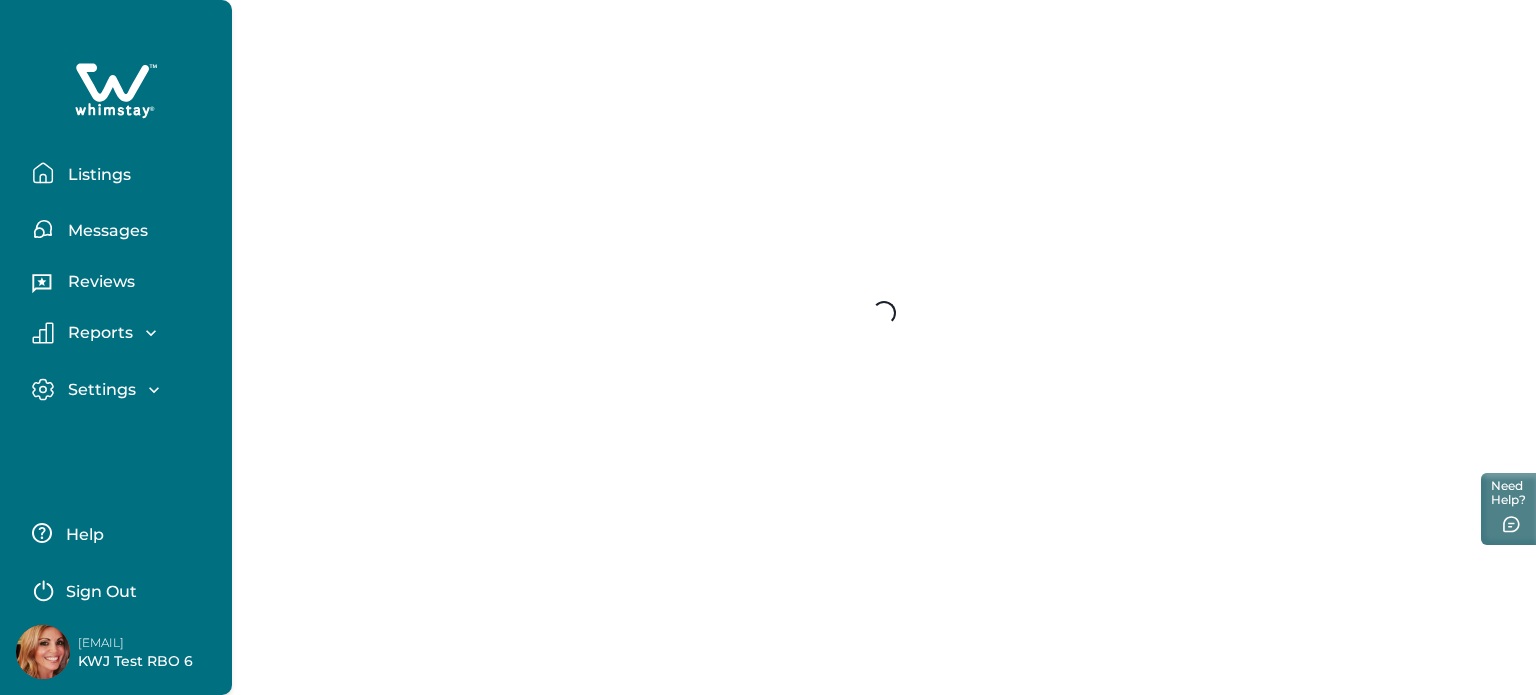 type 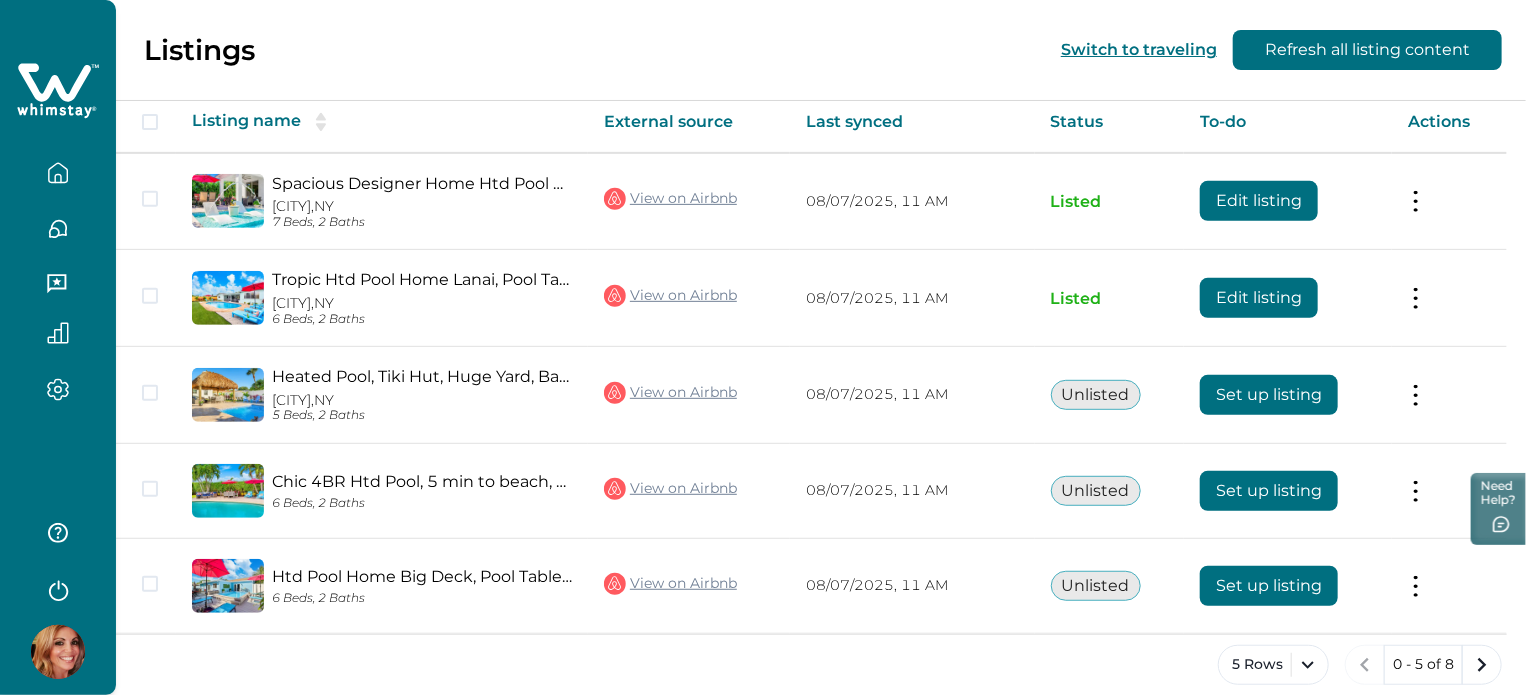 scroll, scrollTop: 365, scrollLeft: 0, axis: vertical 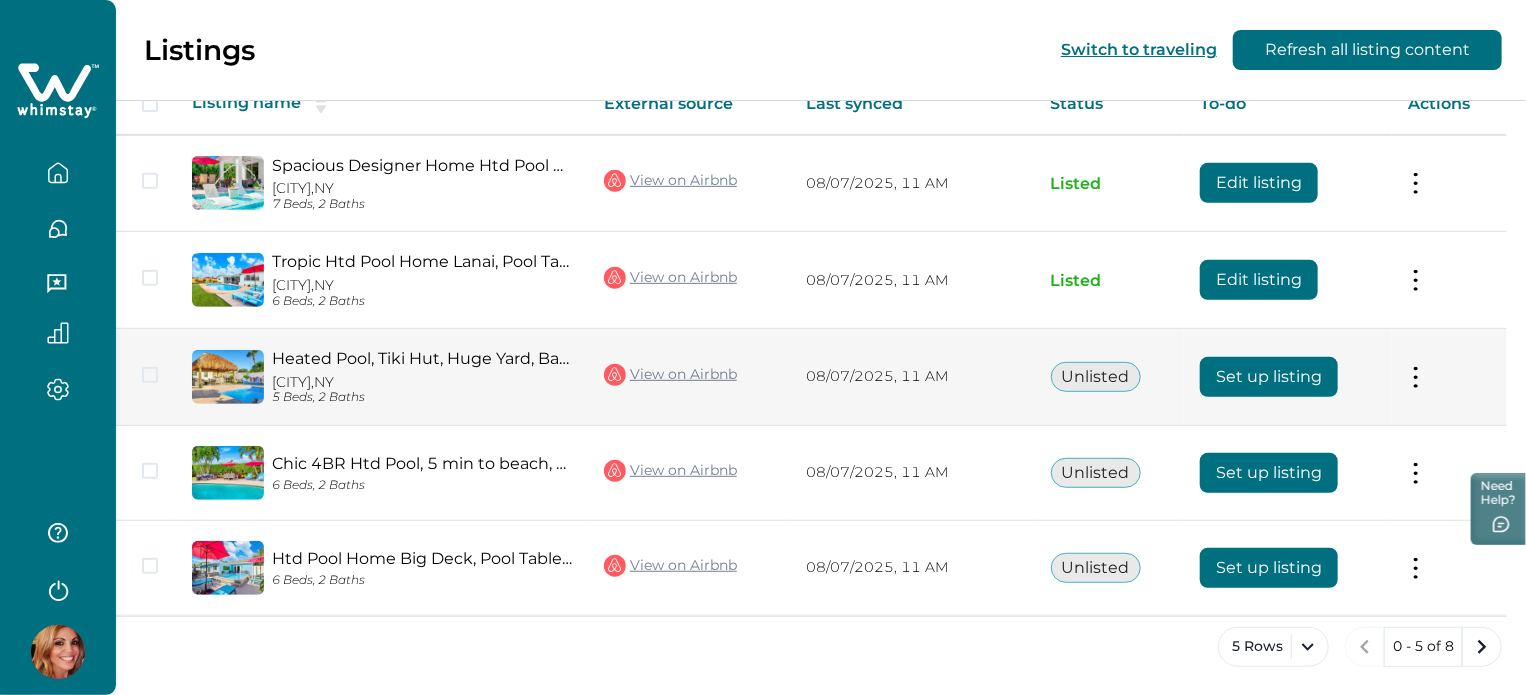 click on "Set up listing" at bounding box center (1269, 377) 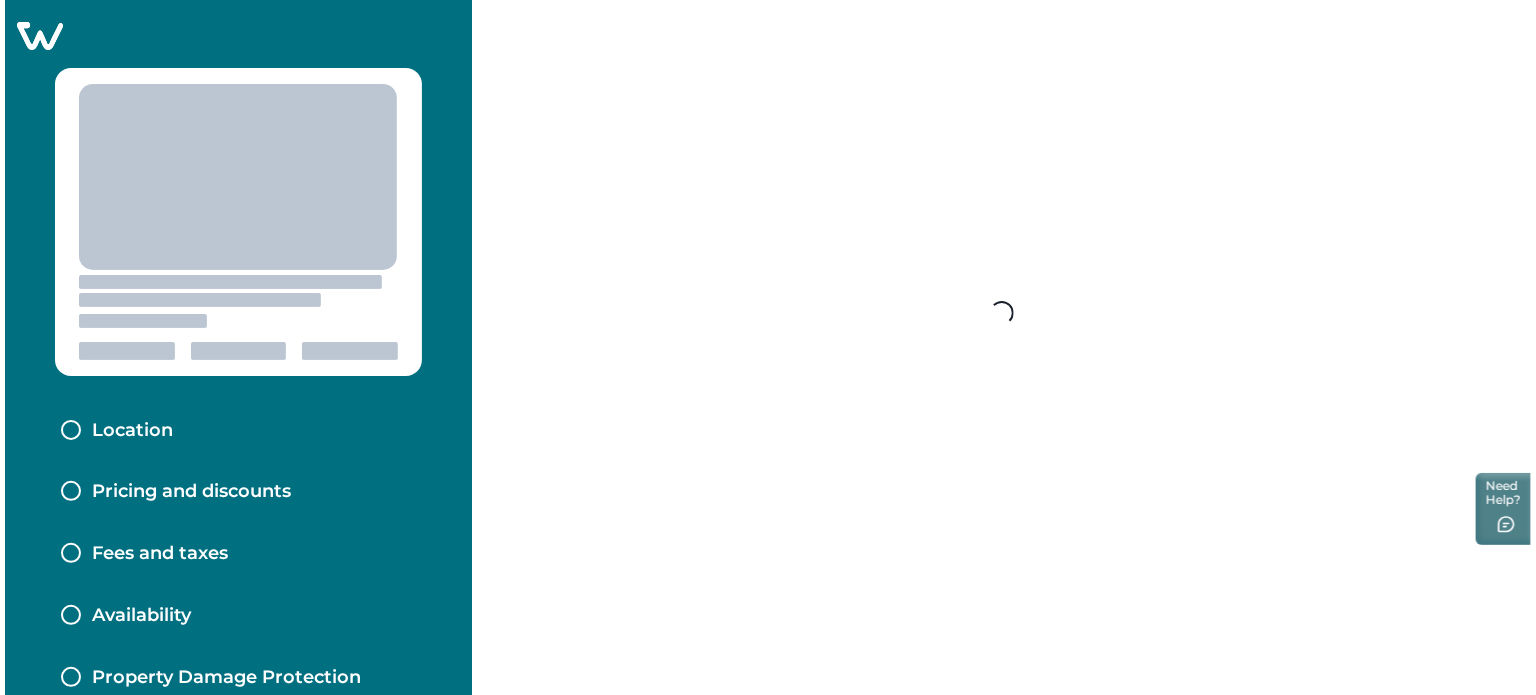 scroll, scrollTop: 0, scrollLeft: 0, axis: both 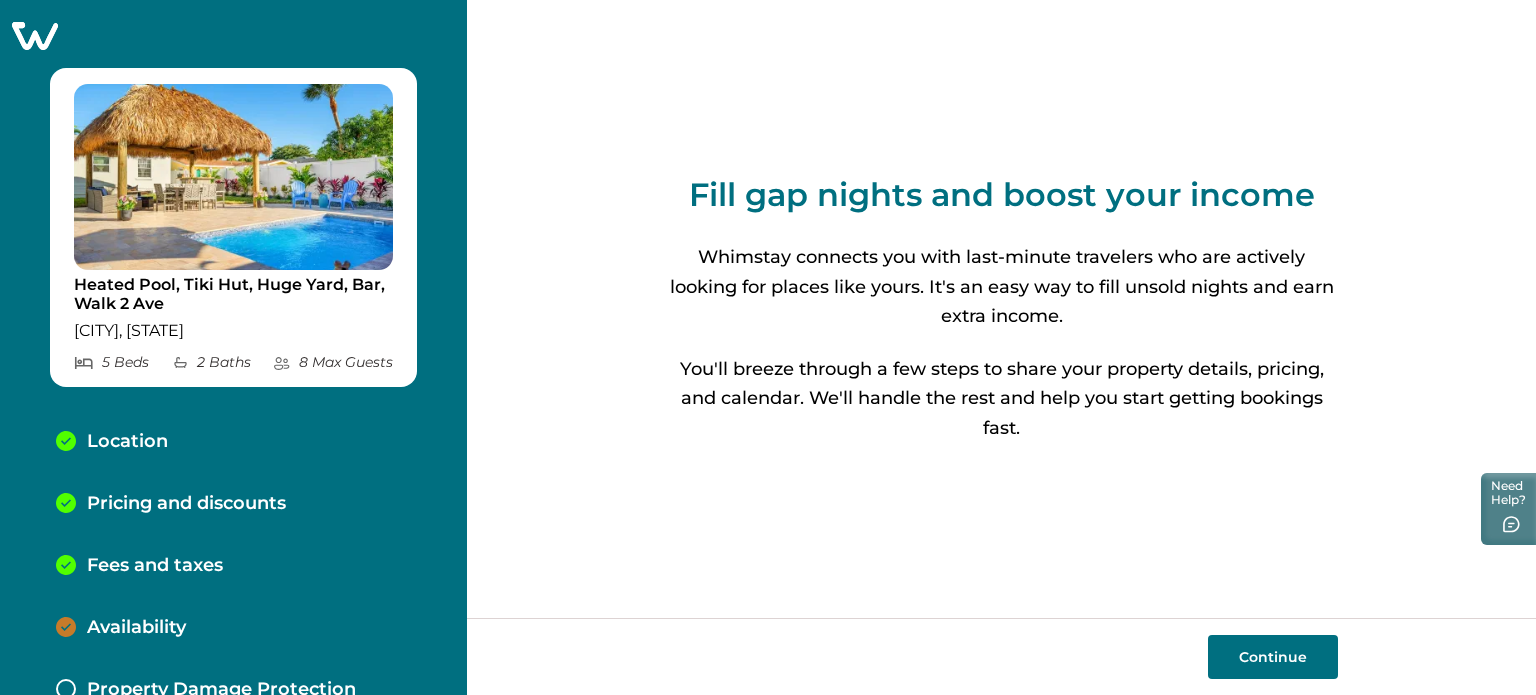 click on "Location" at bounding box center (112, 442) 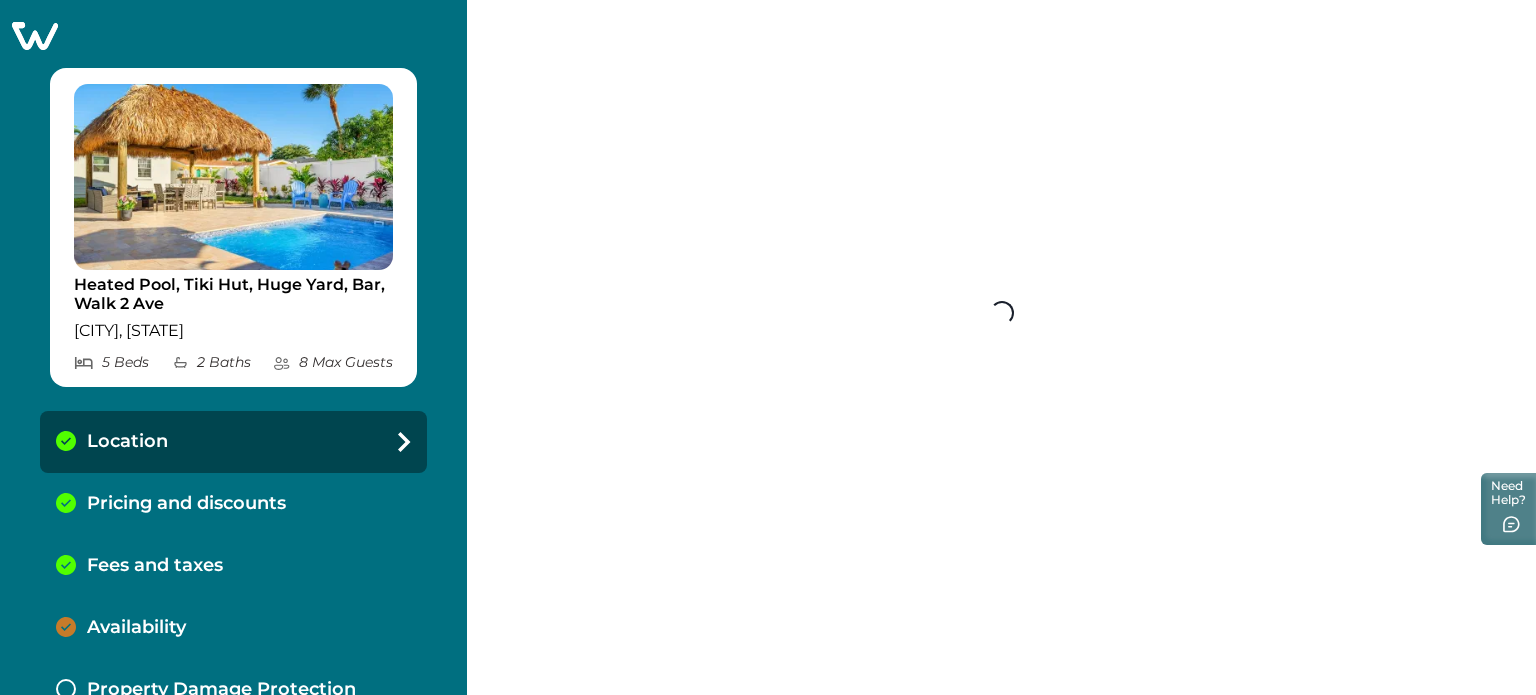 select on "**" 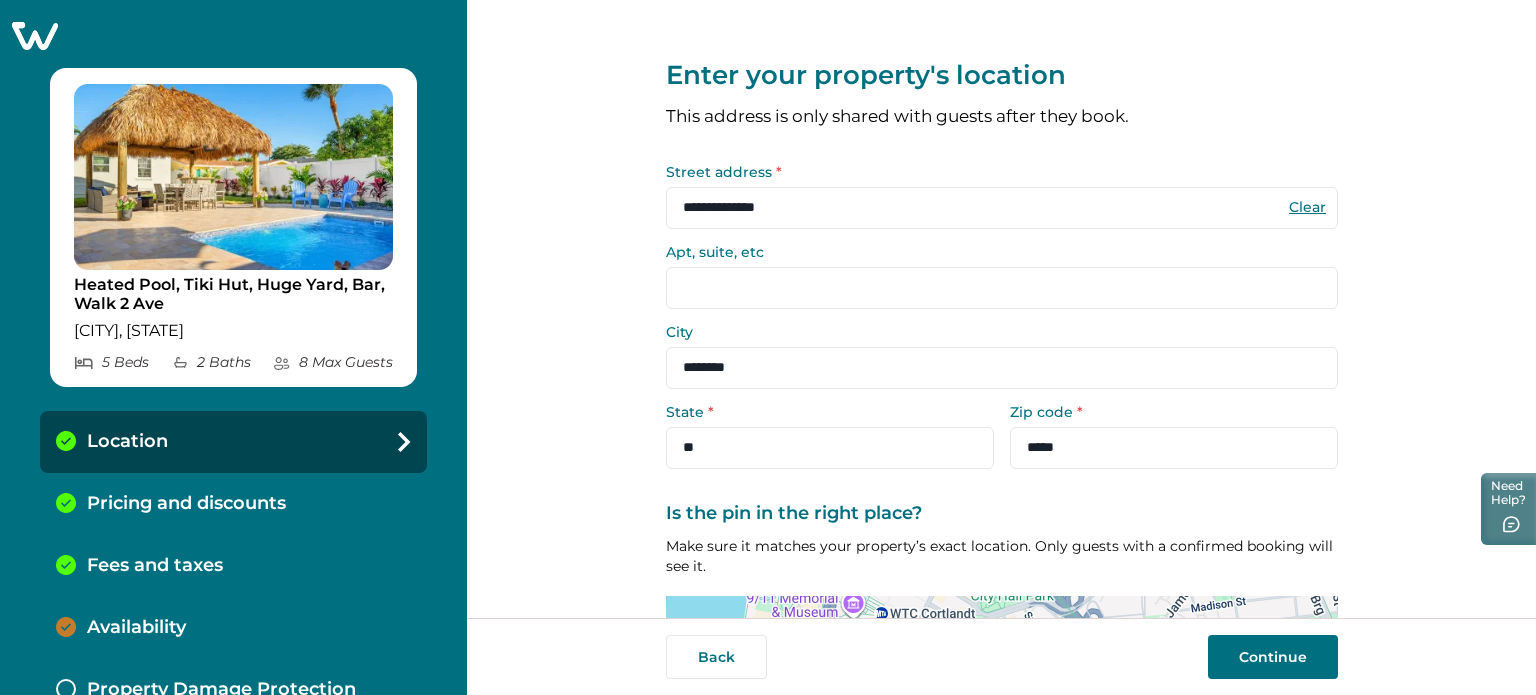 click on "Continue" at bounding box center [1273, 657] 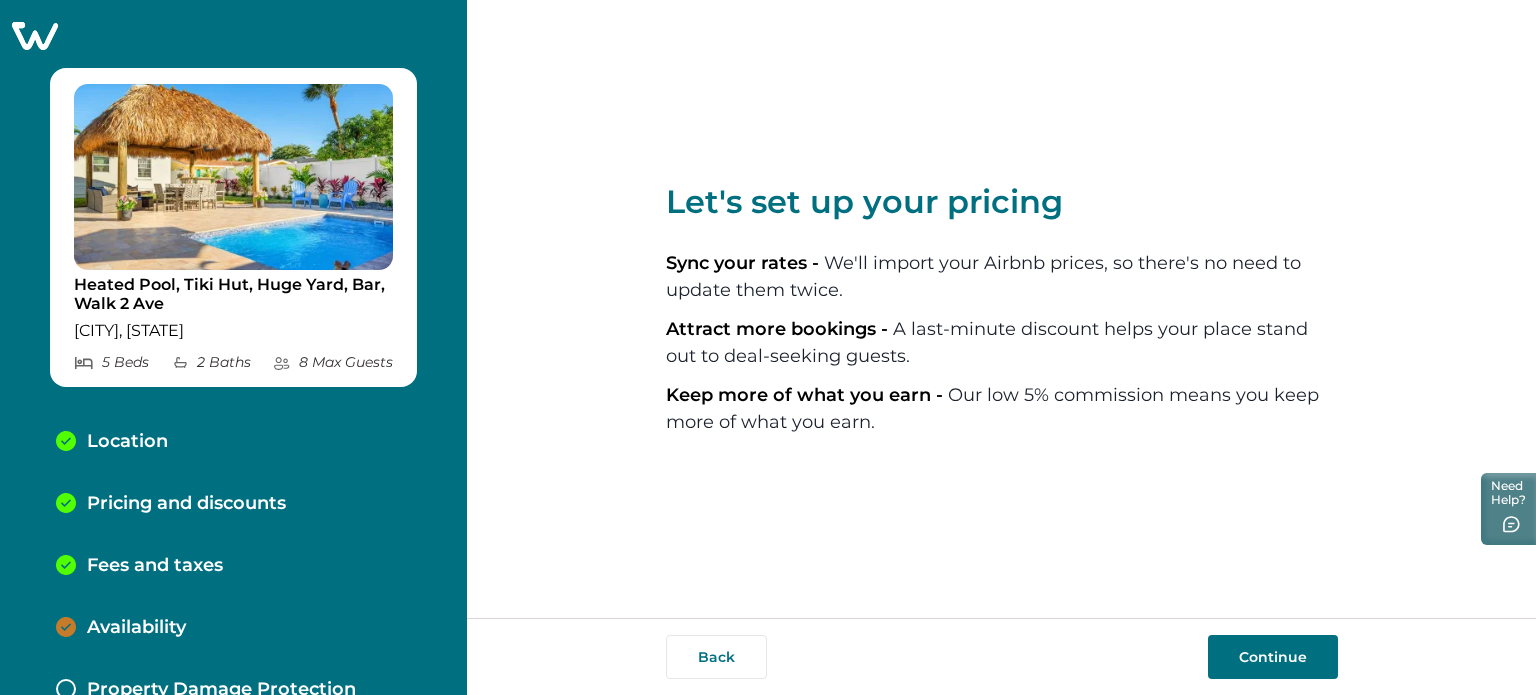 click on "Continue" at bounding box center [1273, 657] 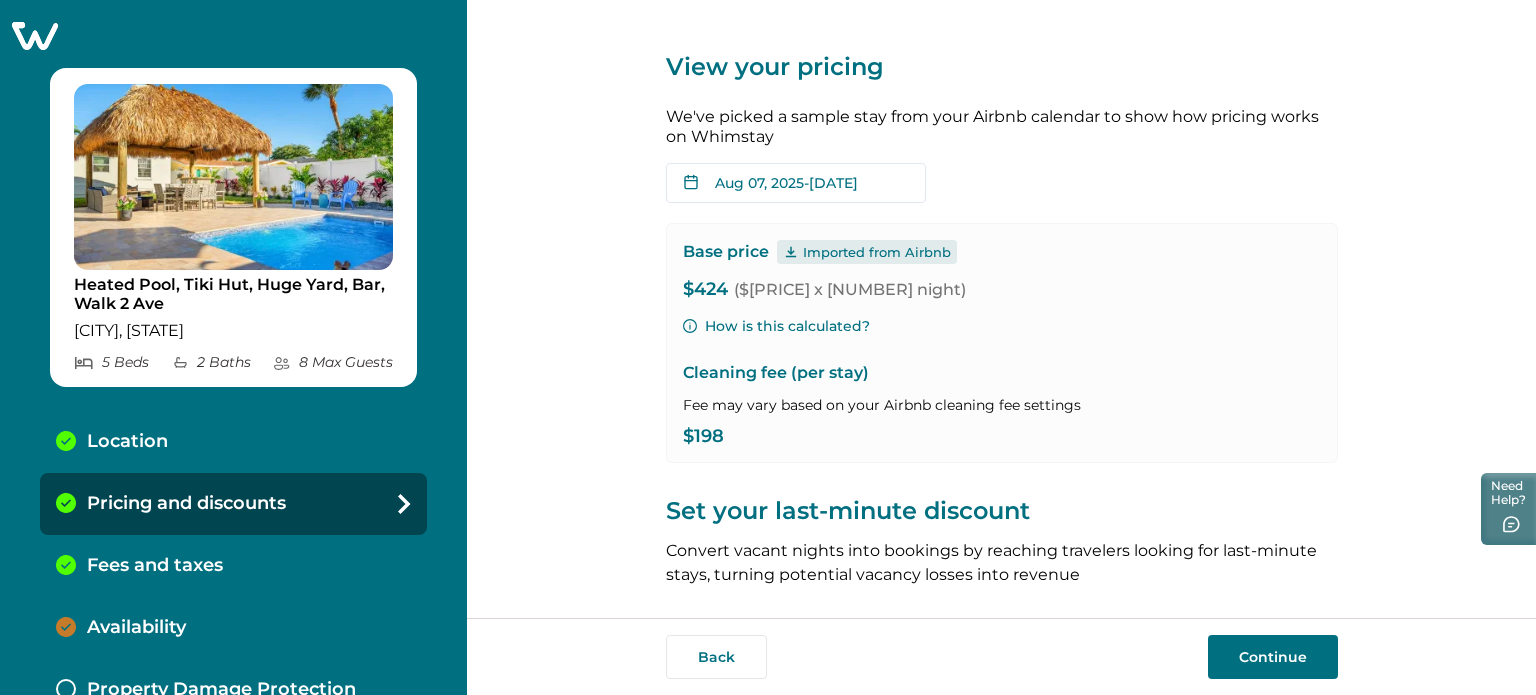 scroll, scrollTop: 0, scrollLeft: 0, axis: both 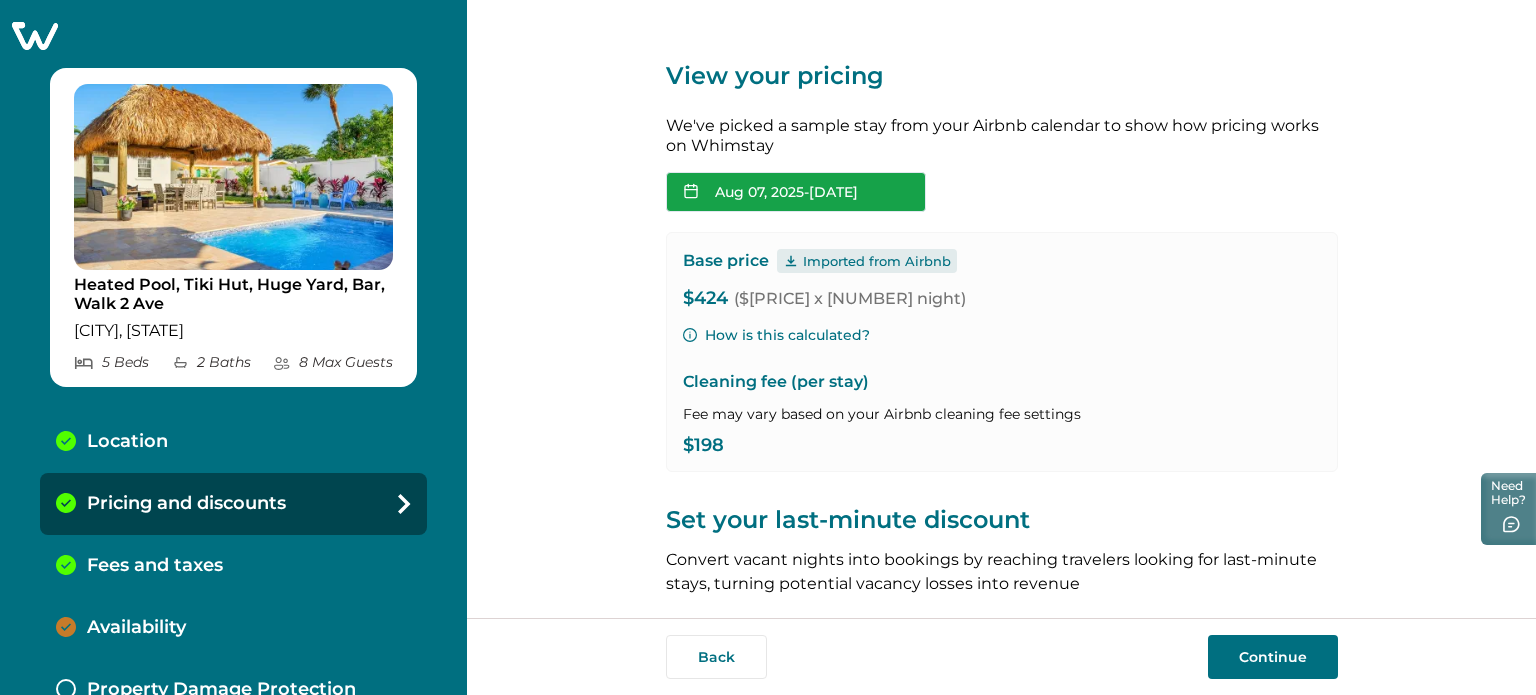 click on "Aug 07, 2025  -  Aug 08, 2025" at bounding box center [796, 192] 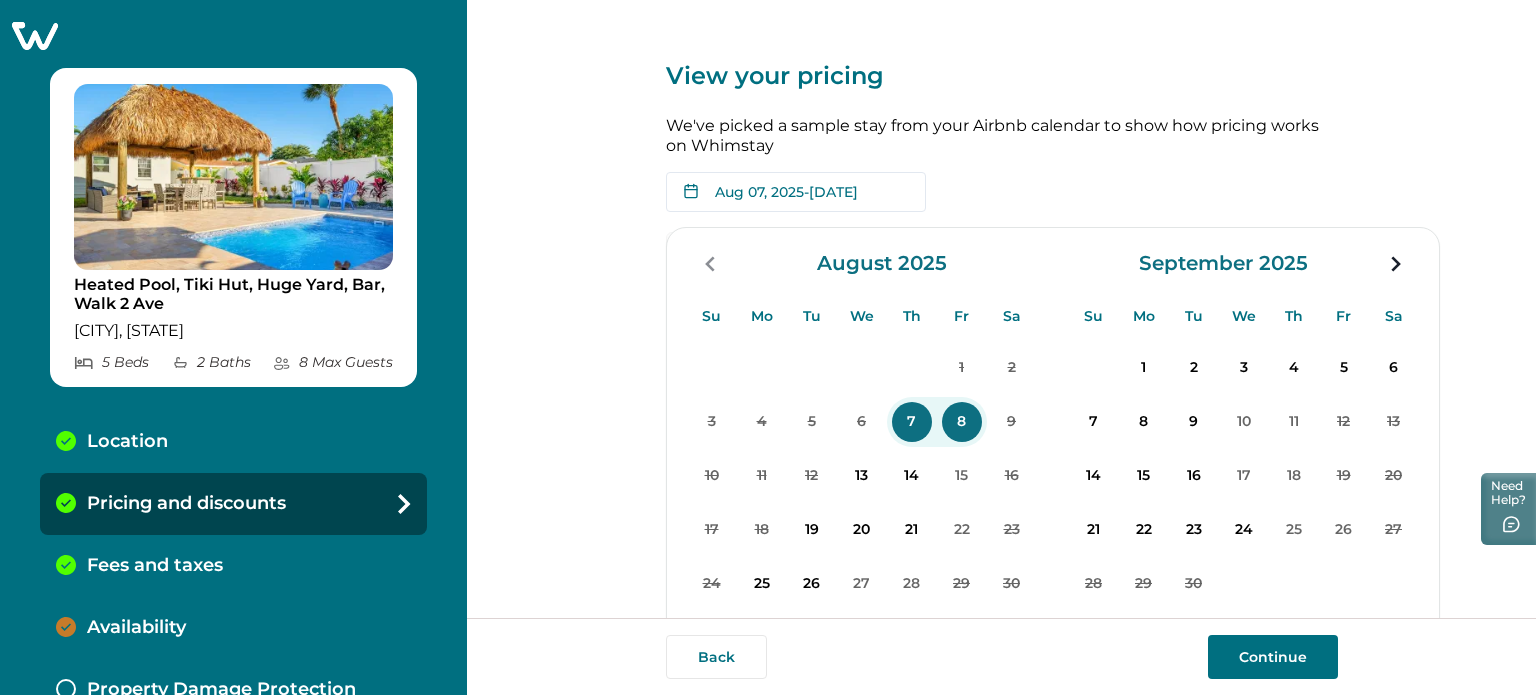 click on "13" at bounding box center [862, 476] 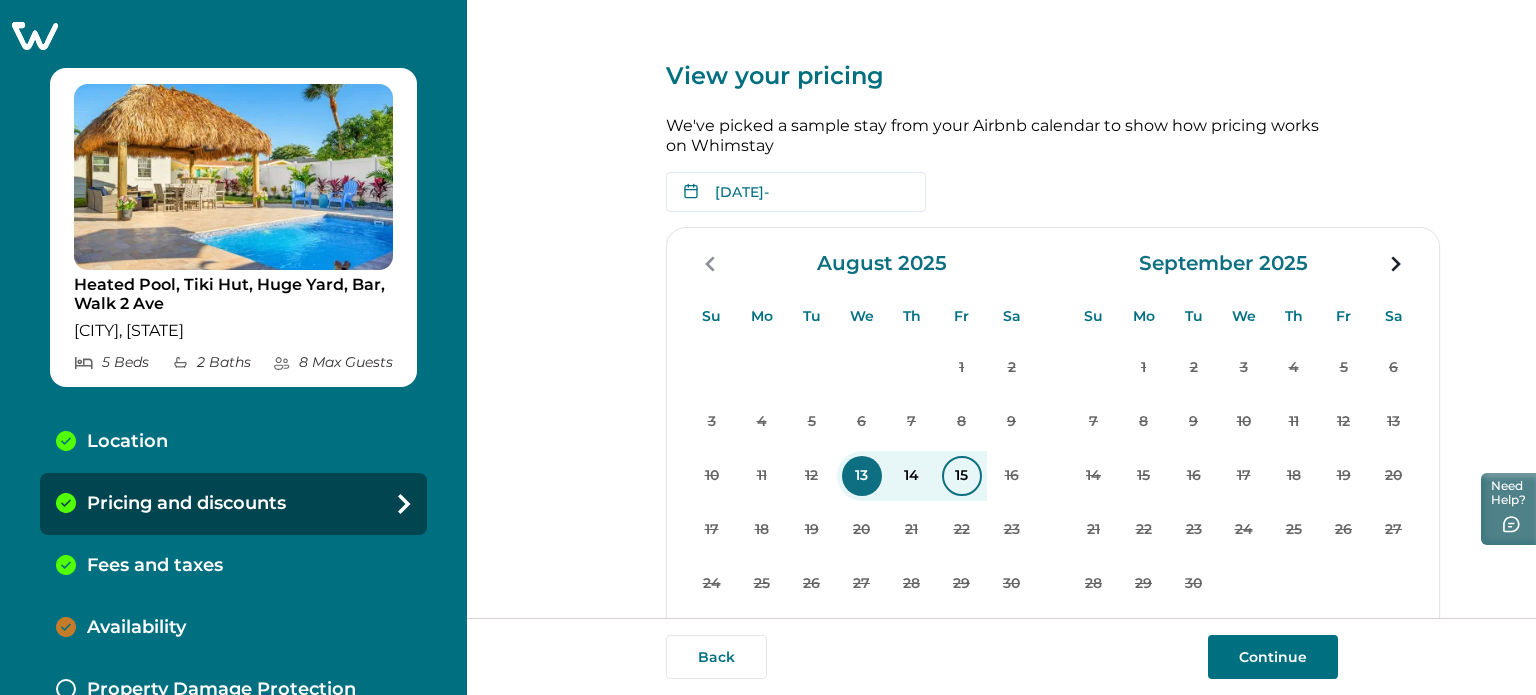 click on "15" at bounding box center [962, 476] 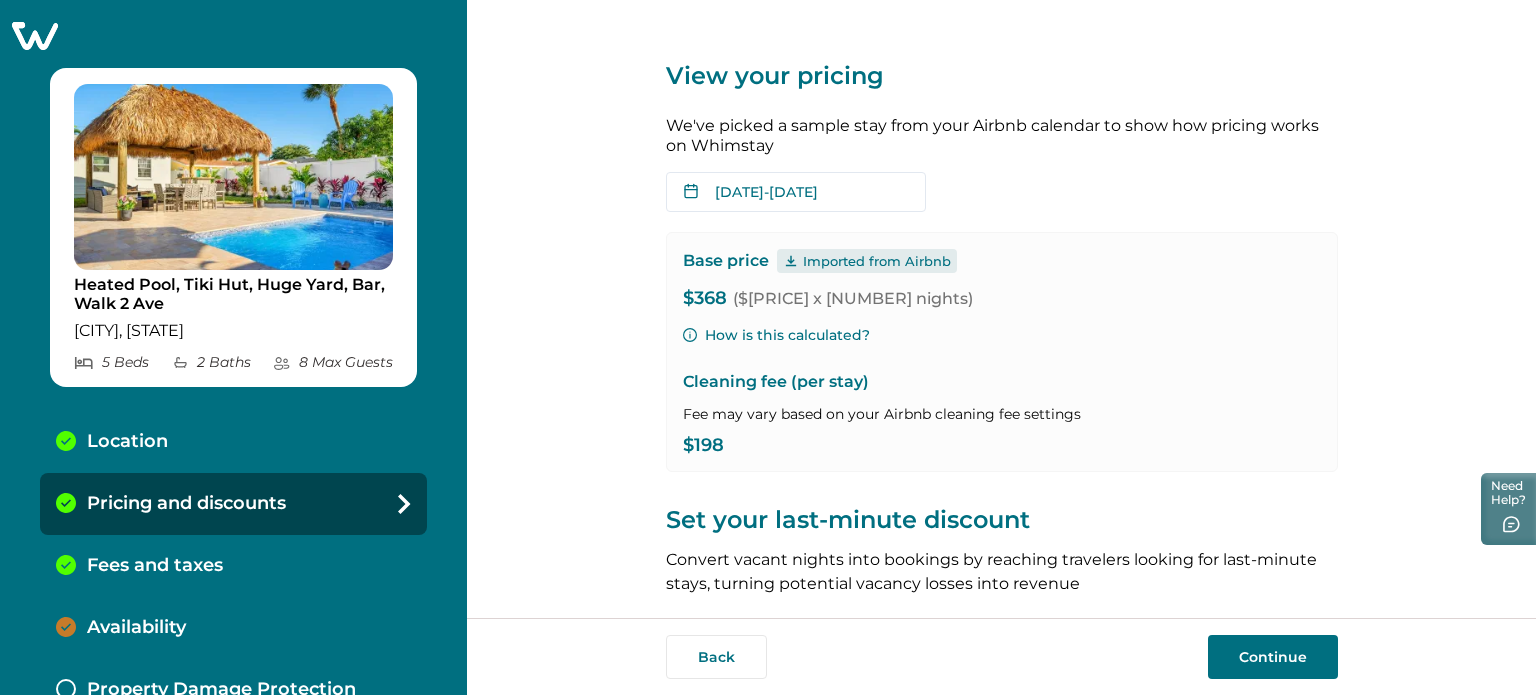 click 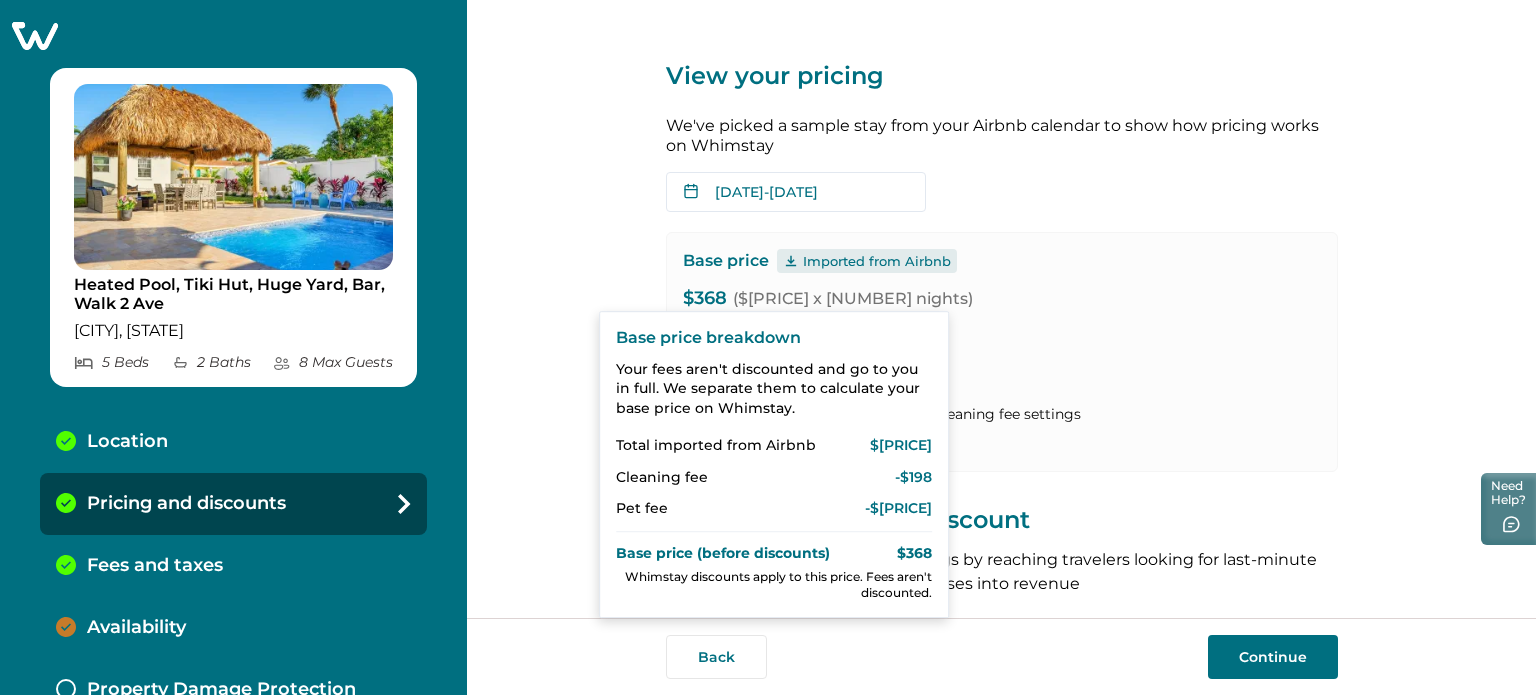 scroll, scrollTop: 200, scrollLeft: 0, axis: vertical 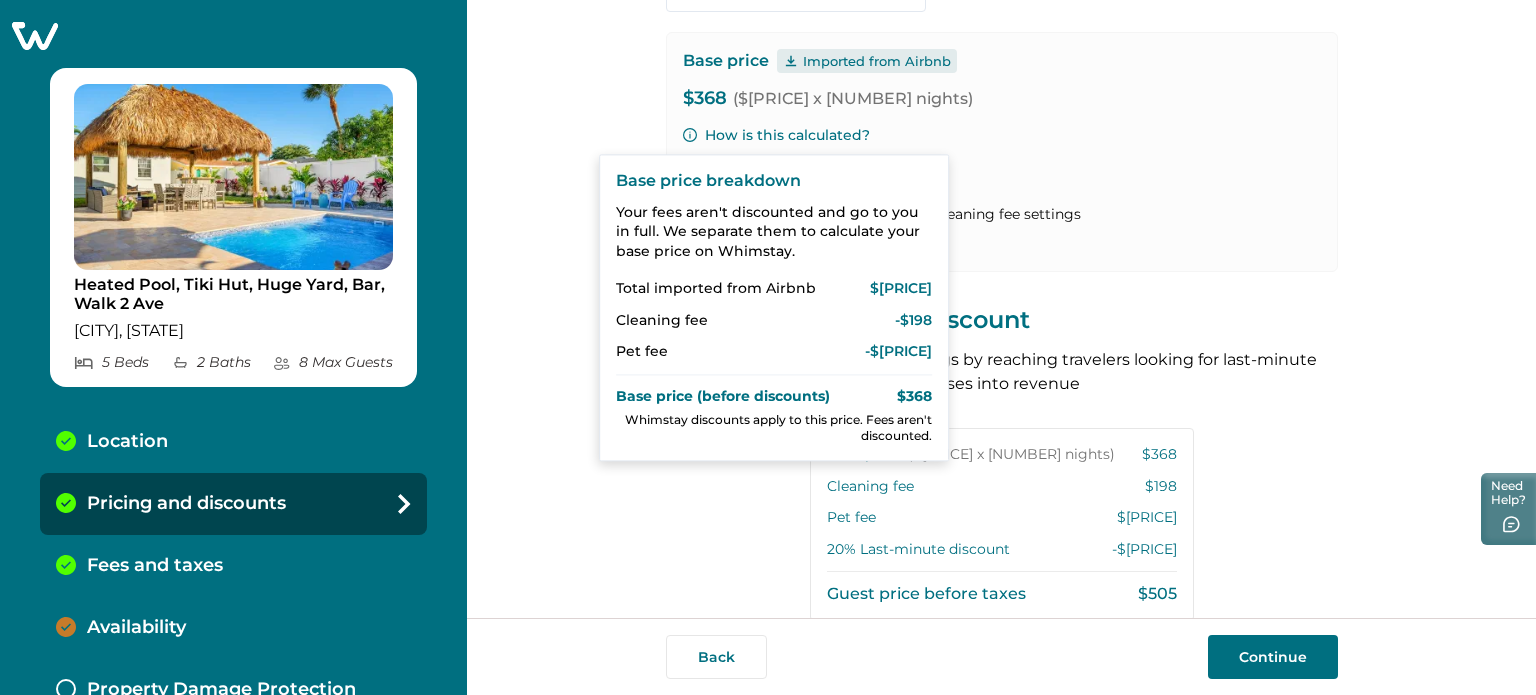 click on "View your pricing We've picked a sample stay from your Airbnb calendar to show how pricing works on Whimstay Aug 13, 2025  -  Aug 15, 2025 Su Mo Tu We Th Fr Sa Su Mo Tu We Th Fr Sa August 2025 Su Mo Tu We Th Fr Sa 1 2 3 4 5 6 7 8 9 10 11 12 13 14 15 16 17 18 19 20 21 22 23 24 25 26 27 28 29 30 31 September 2025 Su Mo Tu We Th Fr Sa 1 2 3 4 5 6 7 8 9 10 11 12 13 14 15 16 17 18 19 20 21 22 23 24 25 26 27 28 29 30 Clear dates Minimum nights vary Base price Imported from Airbnb $368 ($184 x 2 nights) How is this calculated? Cleaning fee (per stay) Fee may vary based on your Airbnb cleaning fee settings $198 Set your last-minute discount Convert vacant nights into bookings by reaching travelers looking for last-minute stays, turning potential vacancy losses into revenue Base price ($184 x 2 nights) $368 Cleaning fee $198 Pet fee $13 20 % Last-minute discount -$74 Guest price before taxes $505 ** % Last-minute discount 0% 99% Discounts only apply to your base rate Your fees ( $198   Aug 13 - Aug 15, 2025 Back" at bounding box center [1002, 365] 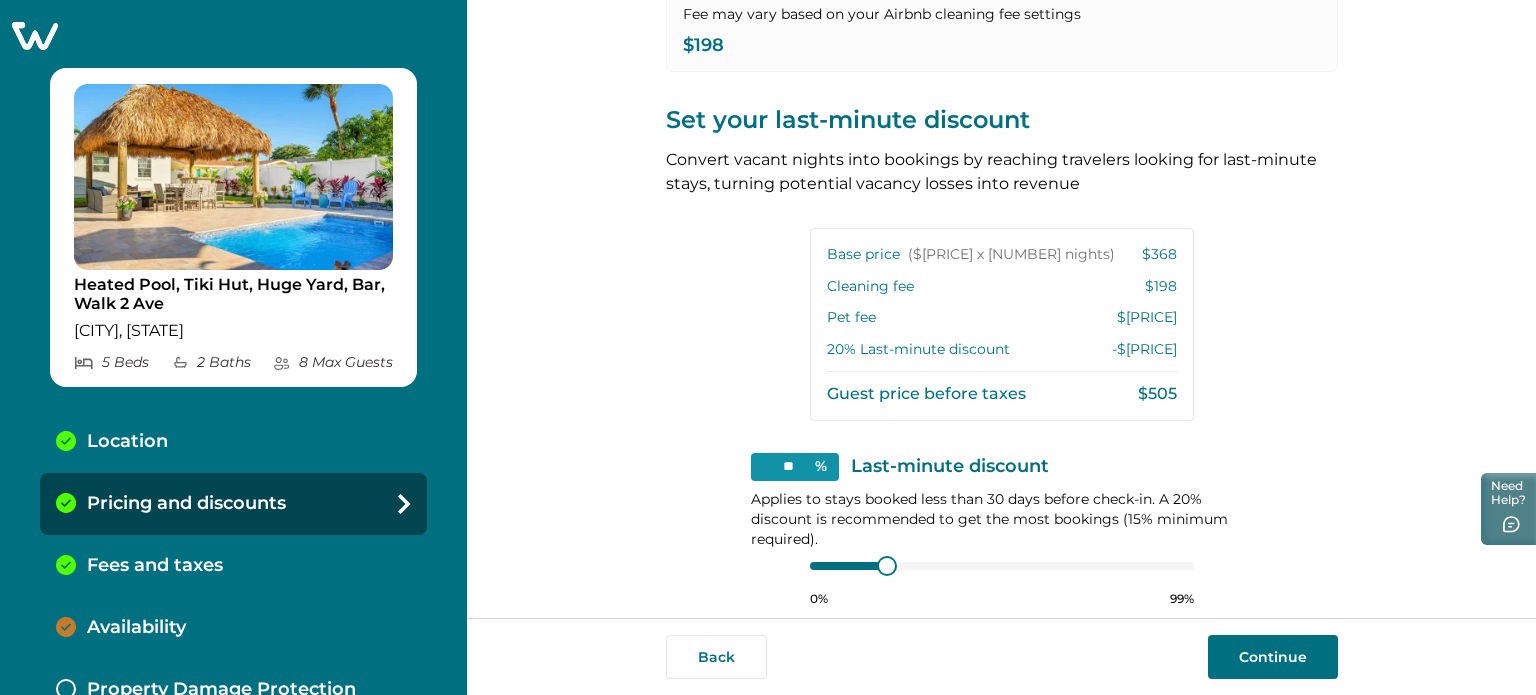 scroll, scrollTop: 512, scrollLeft: 0, axis: vertical 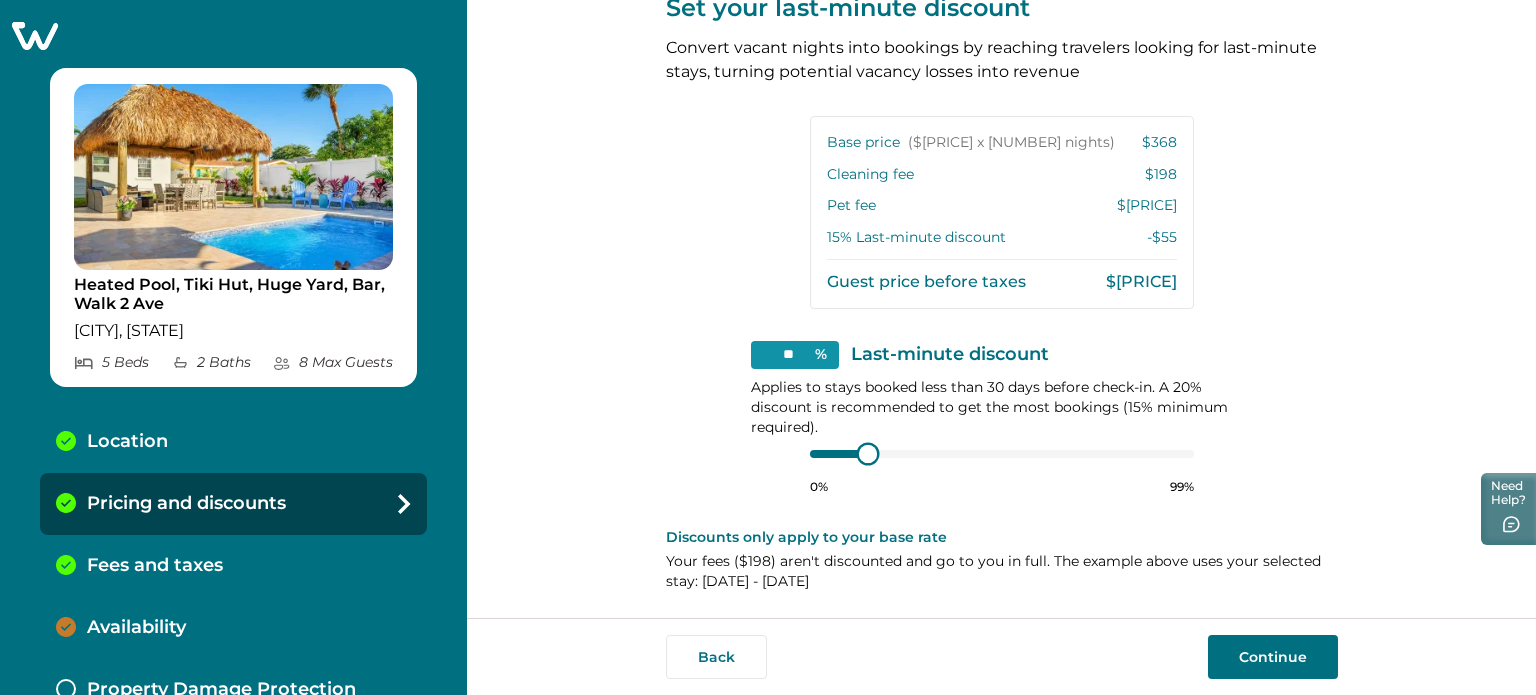 type on "**" 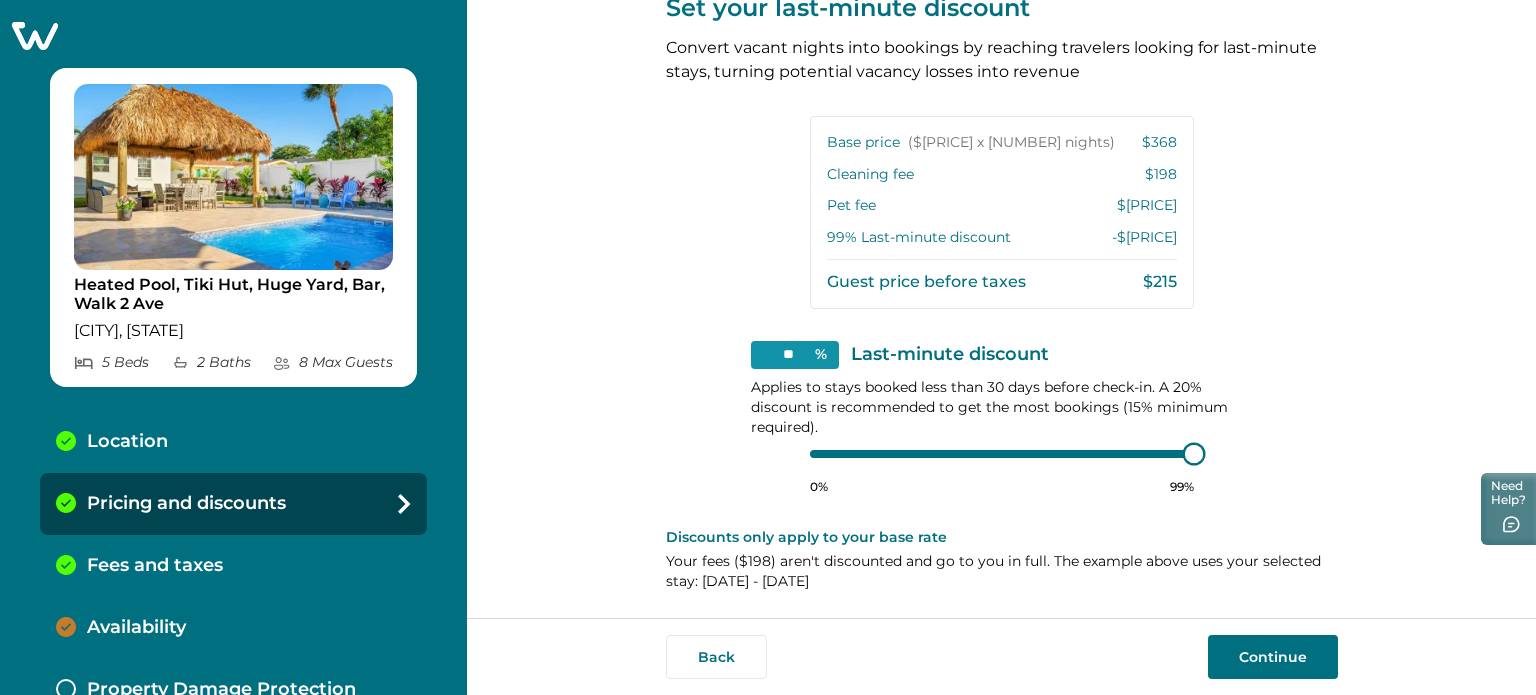 type 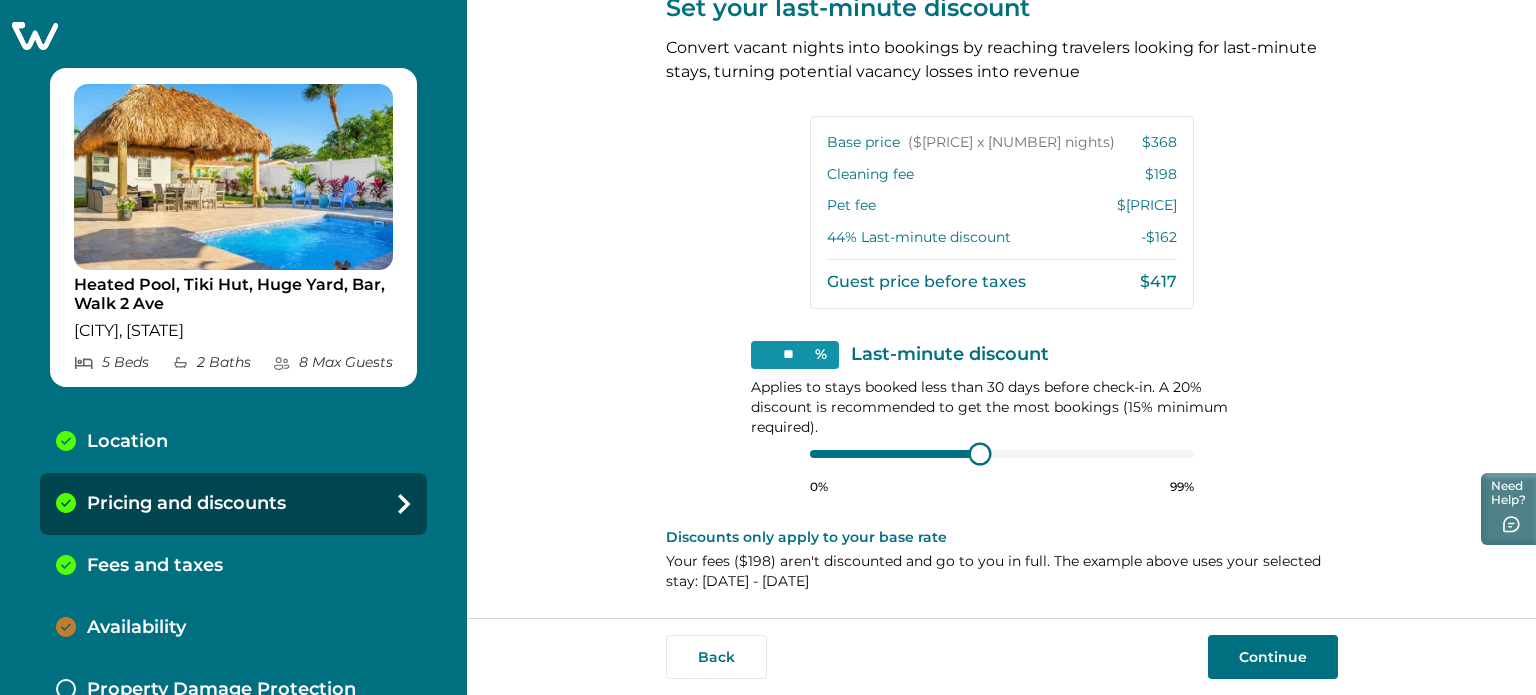 type on "**" 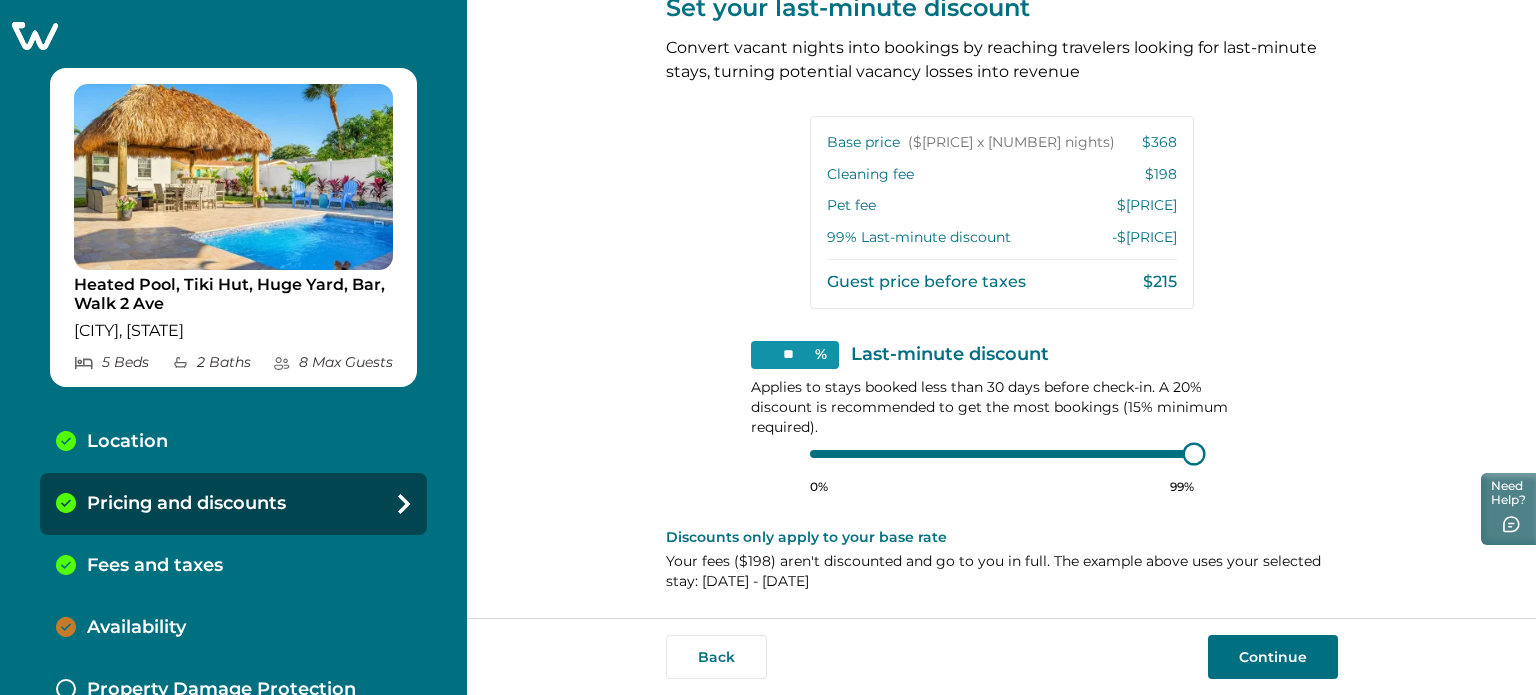 click on "Skip to Content Heated Pool, Tiki Hut, Huge Yard, Bar, Walk 2 Ave New York, NY   5   Bed s   2   Bath s   8   Max Guest s Location Pricing and discounts Fees and taxes Availability Property Damage Protection Cancellation Policy Minimum Age Requirement Calendar Sync View your pricing We've picked a sample stay from your Airbnb calendar to show how pricing works on Whimstay Aug 13, 2025  -  Aug 15, 2025 Su Mo Tu We Th Fr Sa Su Mo Tu We Th Fr Sa August 2025 Su Mo Tu We Th Fr Sa 1 2 3 4 5 6 7 8 9 10 11 12 13 14 15 16 17 18 19 20 21 22 23 24 25 26 27 28 29 30 31 September 2025 Su Mo Tu We Th Fr Sa 1 2 3 4 5 6 7 8 9 10 11 12 13 14 15 16 17 18 19 20 21 22 23 24 25 26 27 28 29 30 Clear dates Minimum nights vary Base price Imported from Airbnb $368 ($184 x 2 nights) How is this calculated? Cleaning fee (per stay) Fee may vary based on your Airbnb cleaning fee settings $198 Set your last-minute discount Base price ($184 x 2 nights) $368 Cleaning fee $198 Pet fee $13 99 % Last-minute discount -$364 $215 ** % 0% 99% $198" at bounding box center (768, 347) 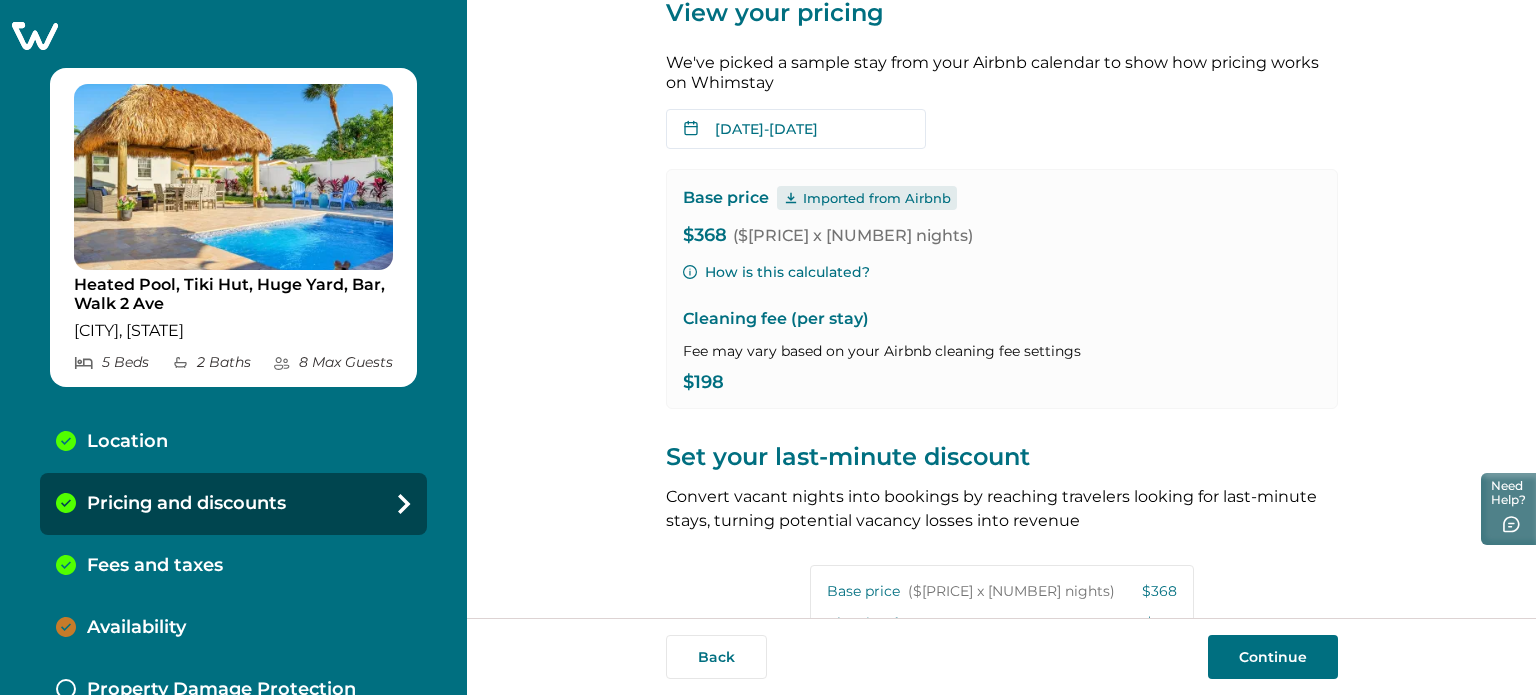 scroll, scrollTop: 0, scrollLeft: 0, axis: both 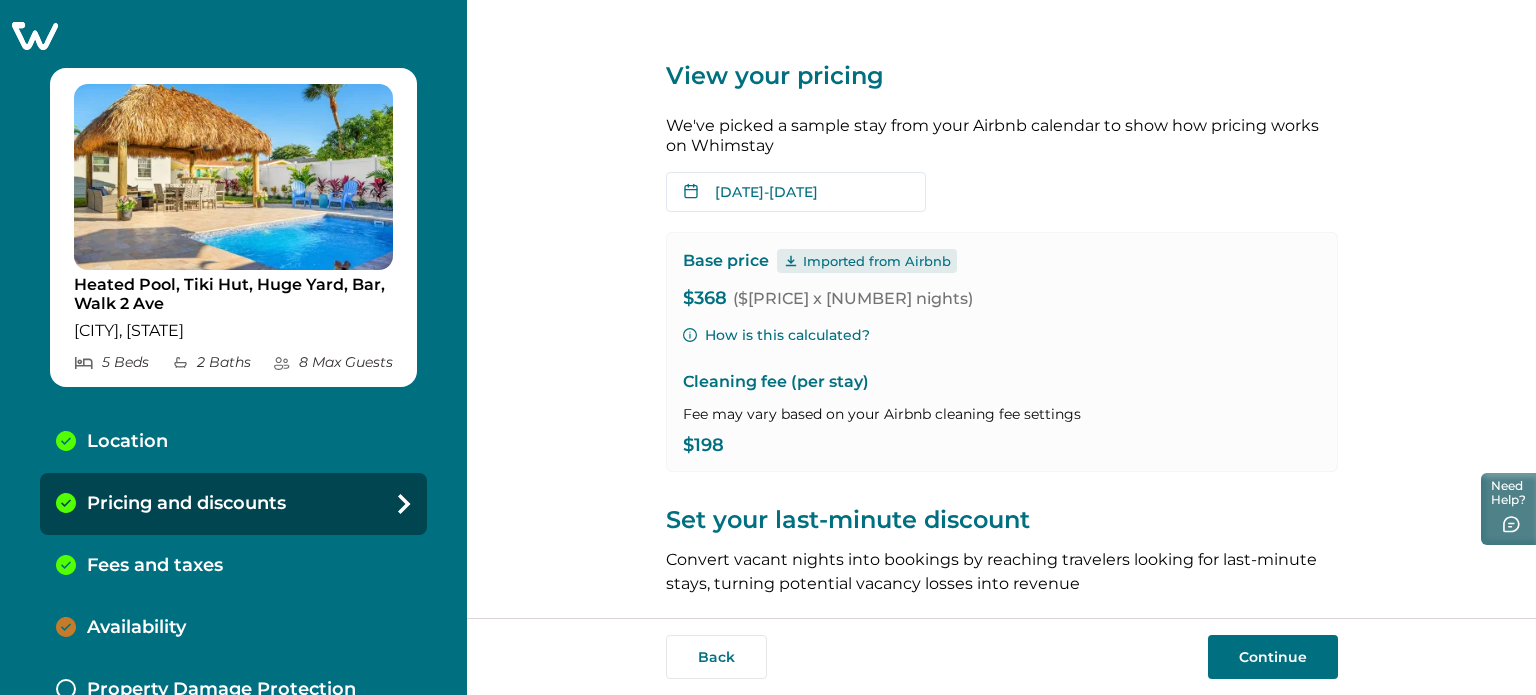 click on "$368 ($184 x 2 nights)" at bounding box center (1002, 299) 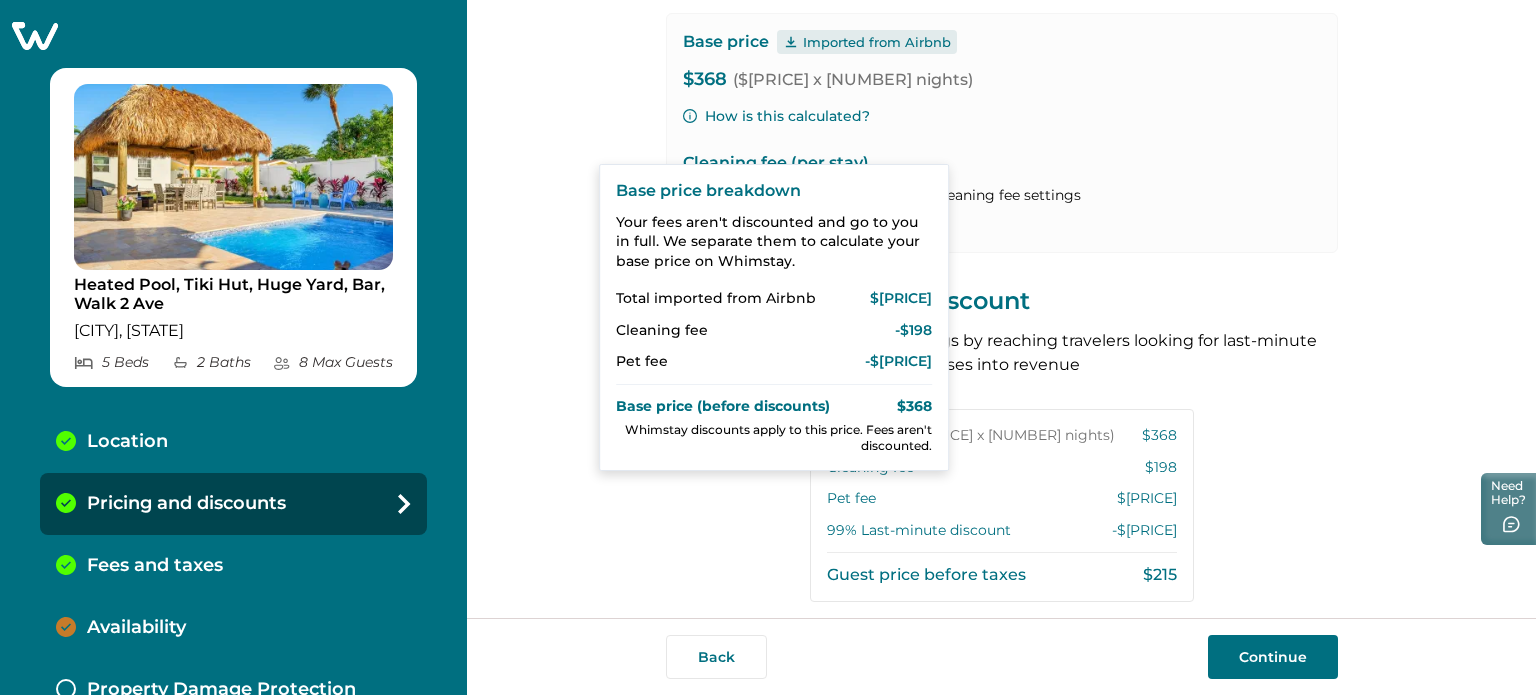 scroll, scrollTop: 112, scrollLeft: 0, axis: vertical 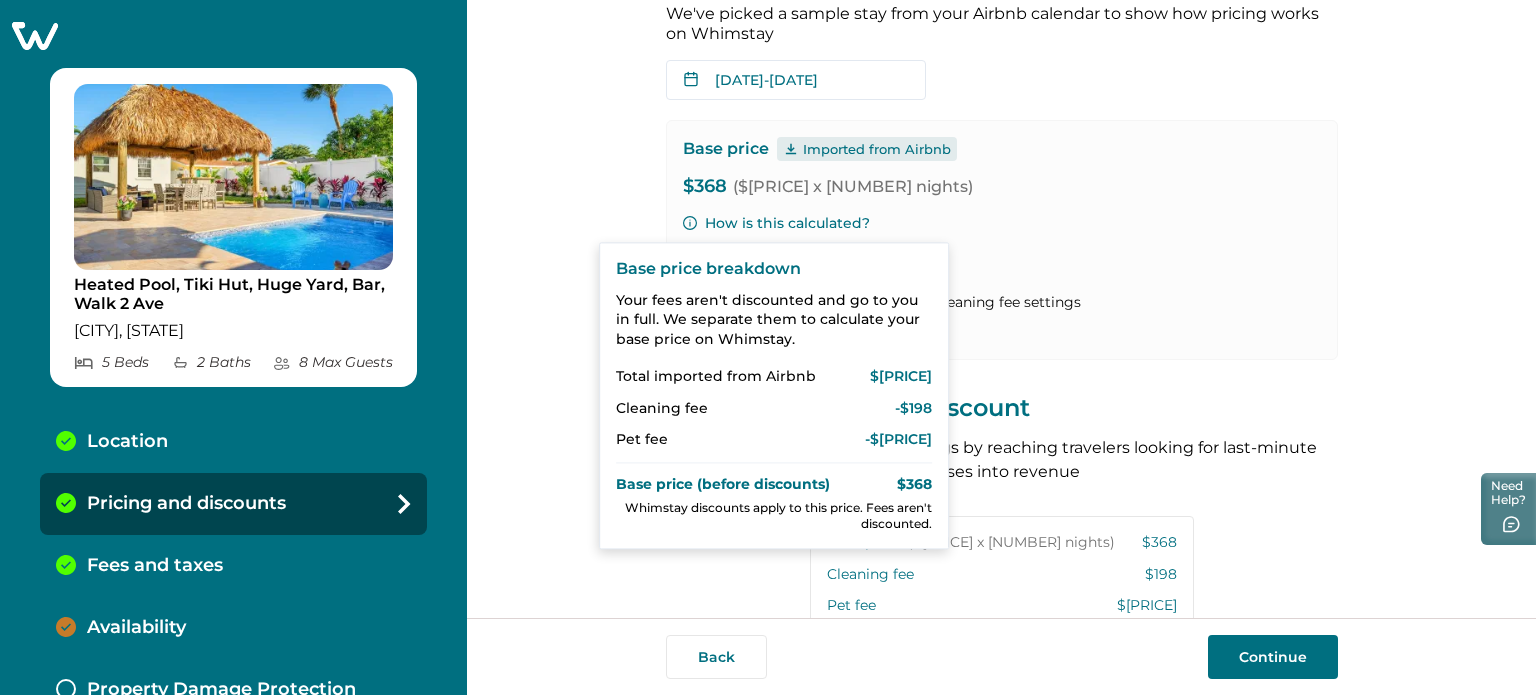 click on "View your pricing We've picked a sample stay from your Airbnb calendar to show how pricing works on Whimstay Aug 13, 2025  -  Aug 15, 2025 Su Mo Tu We Th Fr Sa Su Mo Tu We Th Fr Sa August 2025 Su Mo Tu We Th Fr Sa 1 2 3 4 5 6 7 8 9 10 11 12 13 14 15 16 17 18 19 20 21 22 23 24 25 26 27 28 29 30 31 September 2025 Su Mo Tu We Th Fr Sa 1 2 3 4 5 6 7 8 9 10 11 12 13 14 15 16 17 18 19 20 21 22 23 24 25 26 27 28 29 30 Clear dates Minimum nights vary Base price Imported from Airbnb $368 ($184 x 2 nights) How is this calculated? Cleaning fee (per stay) Fee may vary based on your Airbnb cleaning fee settings $198 Set your last-minute discount Convert vacant nights into bookings by reaching travelers looking for last-minute stays, turning potential vacancy losses into revenue Base price ($184 x 2 nights) $368 Cleaning fee $198 Pet fee $13 99 % Last-minute discount -$364 Guest price before taxes $215 ** % Last-minute discount 0% 99% Discounts only apply to your base rate Your fees ( $198   Aug 13 - Aug 15, 2025 Back" at bounding box center (1001, 309) 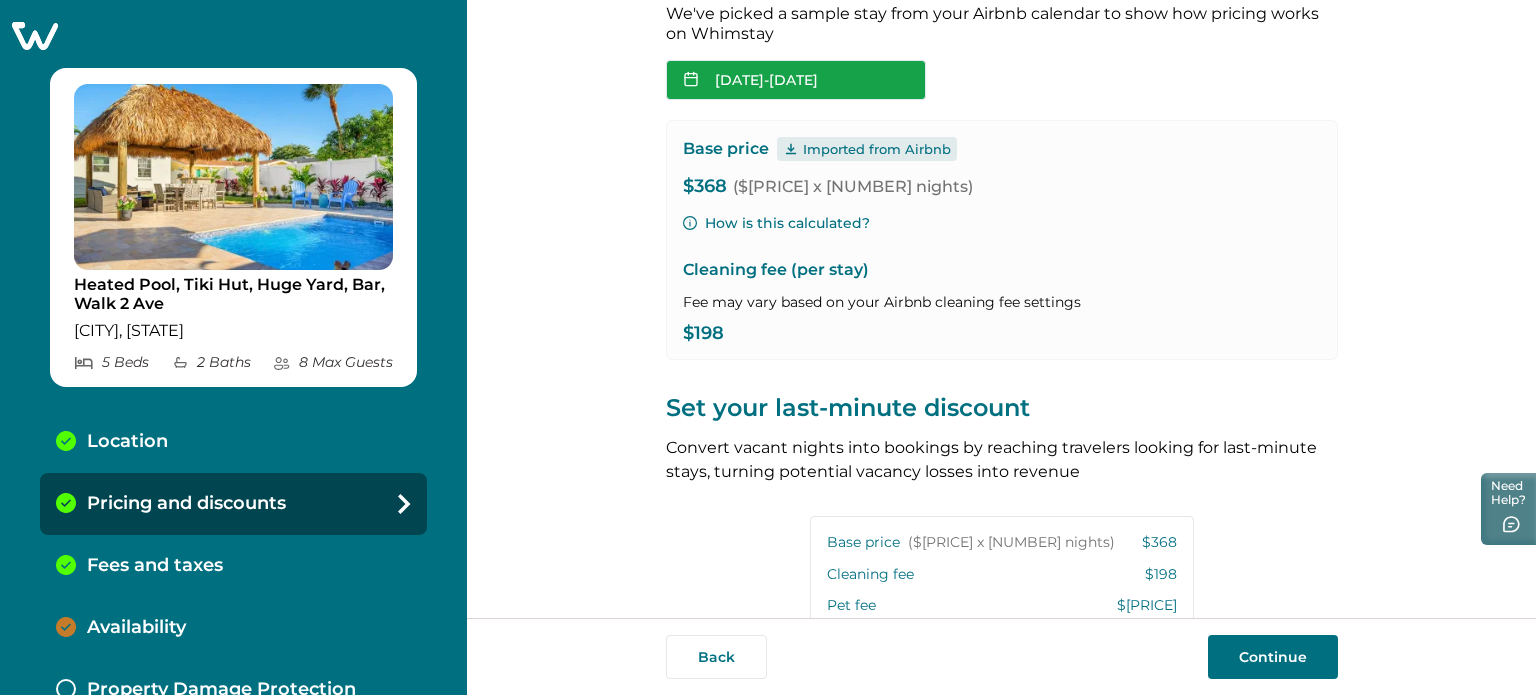 click on "Aug 13, 2025  -  Aug 15, 2025" at bounding box center (796, 80) 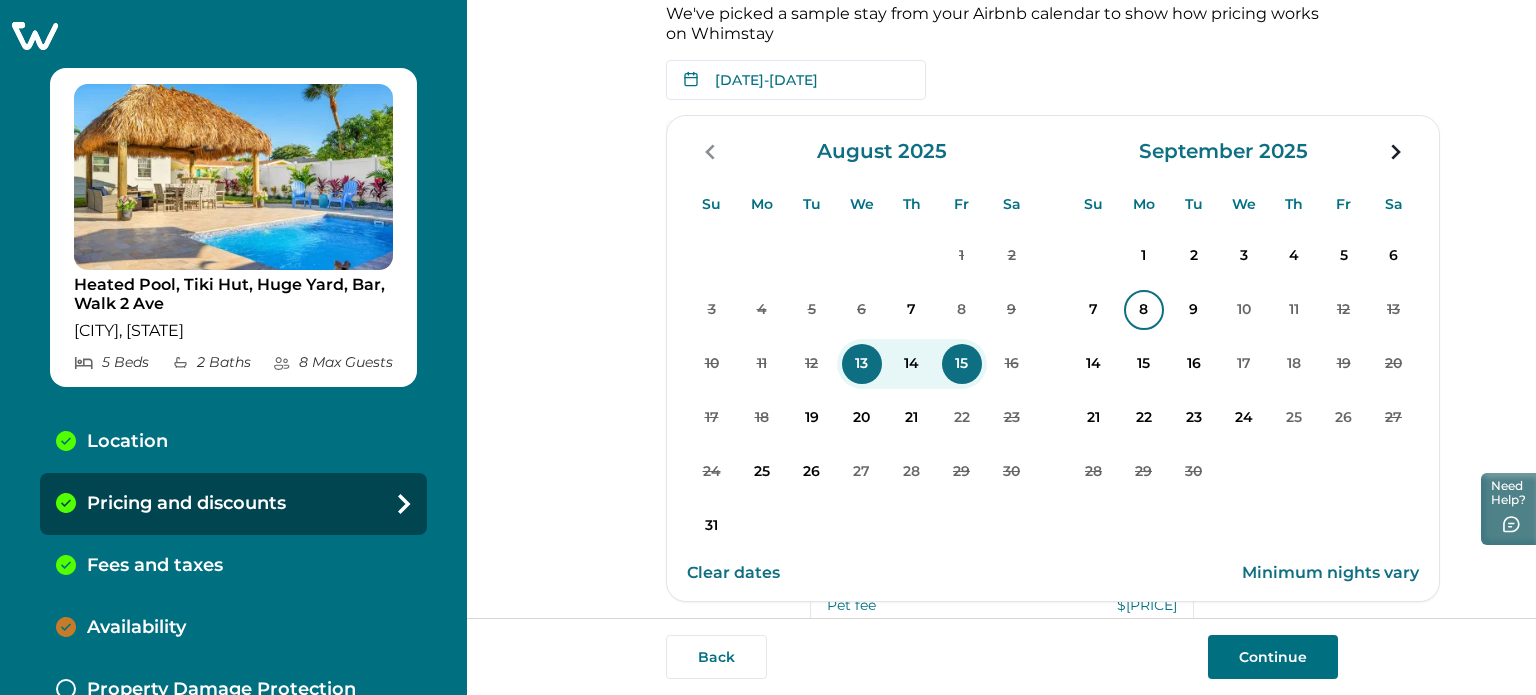 click on "8" at bounding box center [1144, 310] 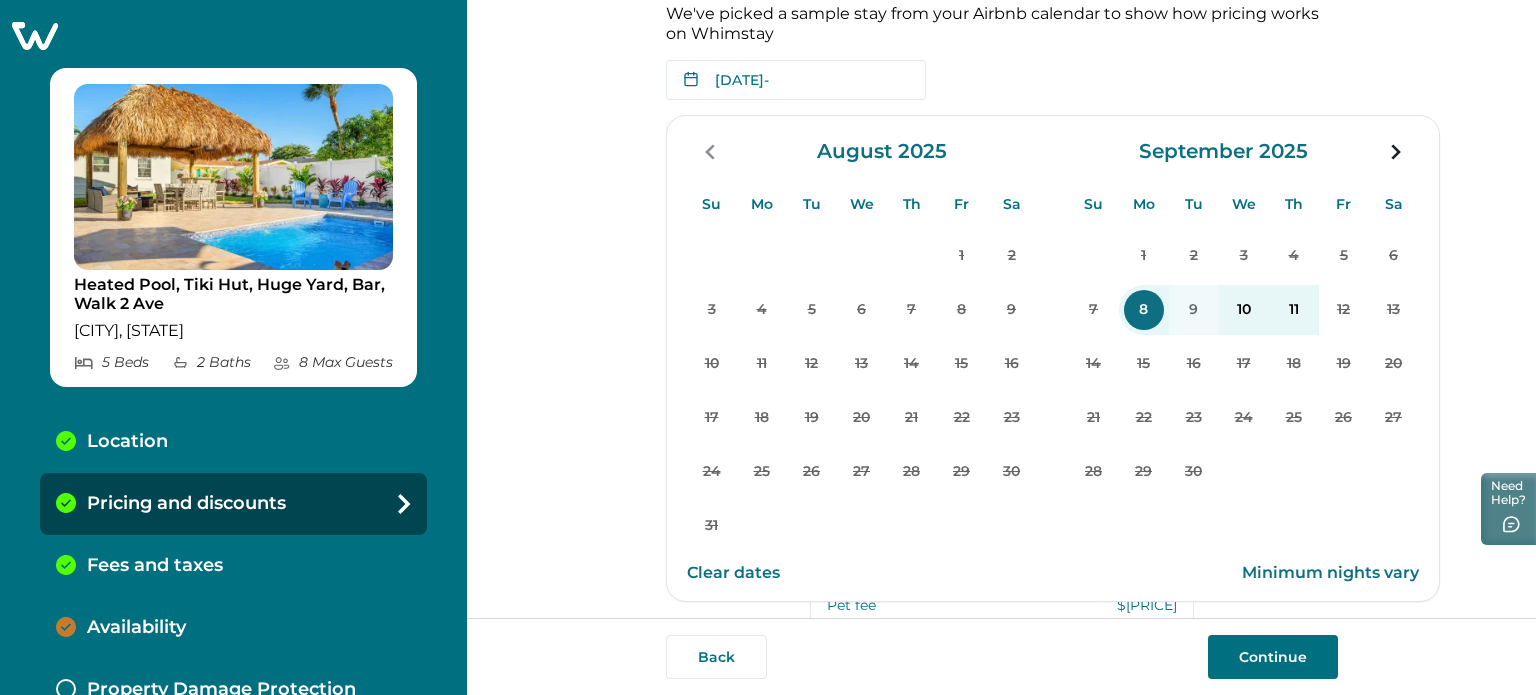 click on "11" at bounding box center (1294, 310) 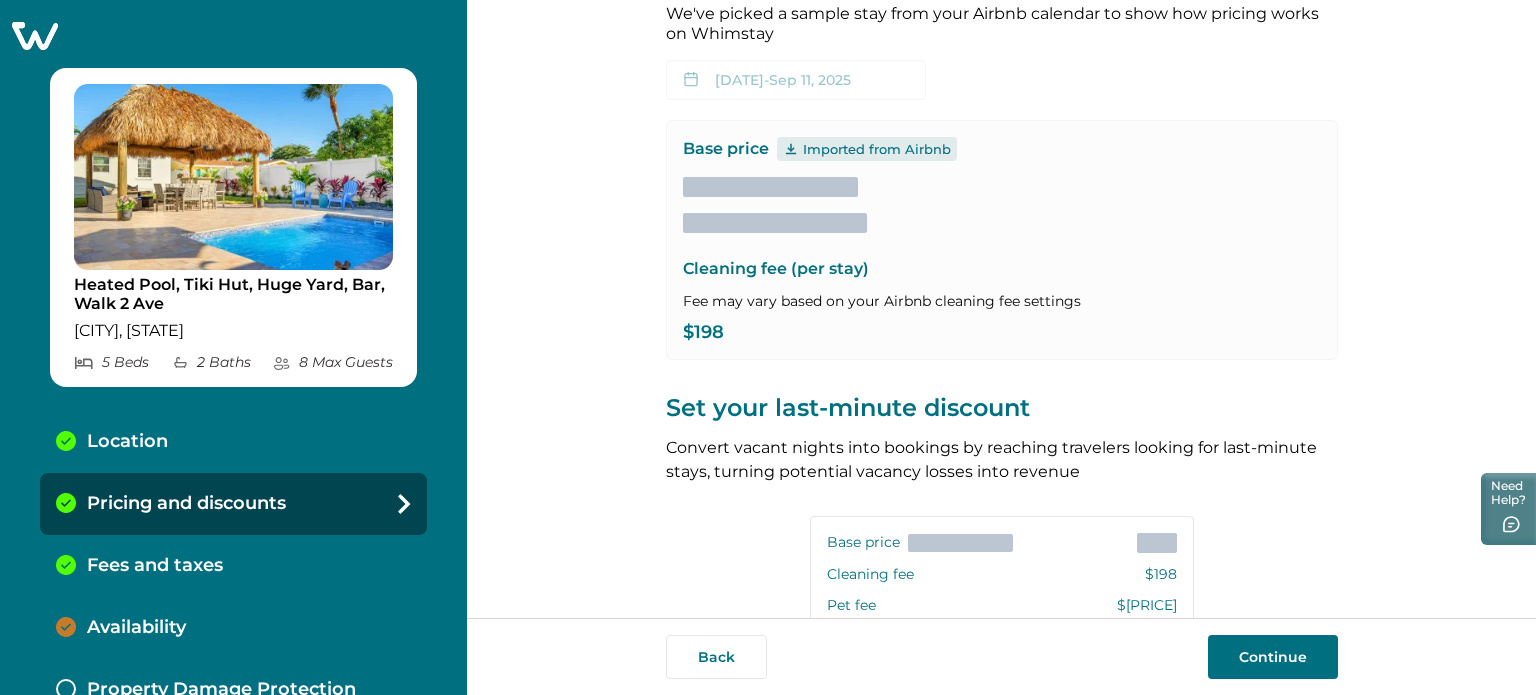 click on "Fees and taxes" at bounding box center [233, 566] 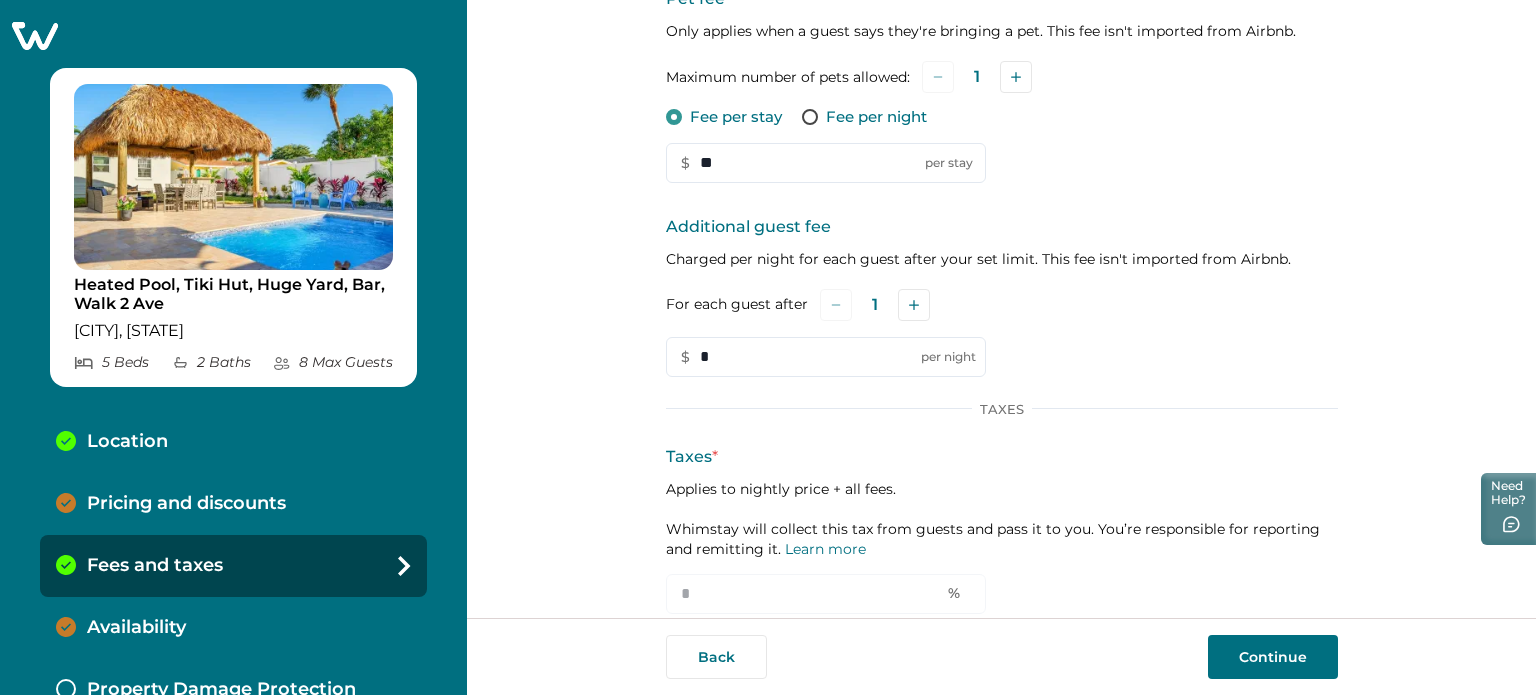 scroll, scrollTop: 360, scrollLeft: 0, axis: vertical 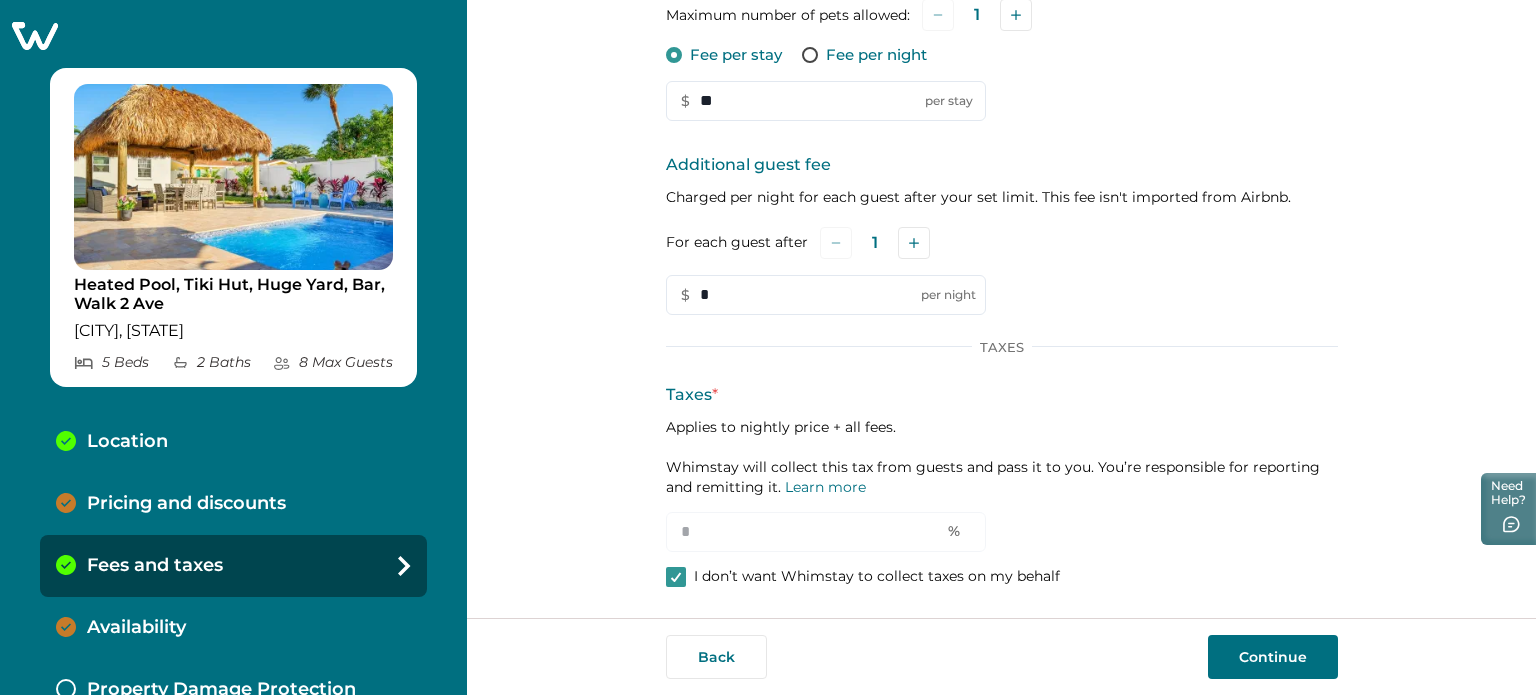 click on "Pricing and discounts" at bounding box center [233, 504] 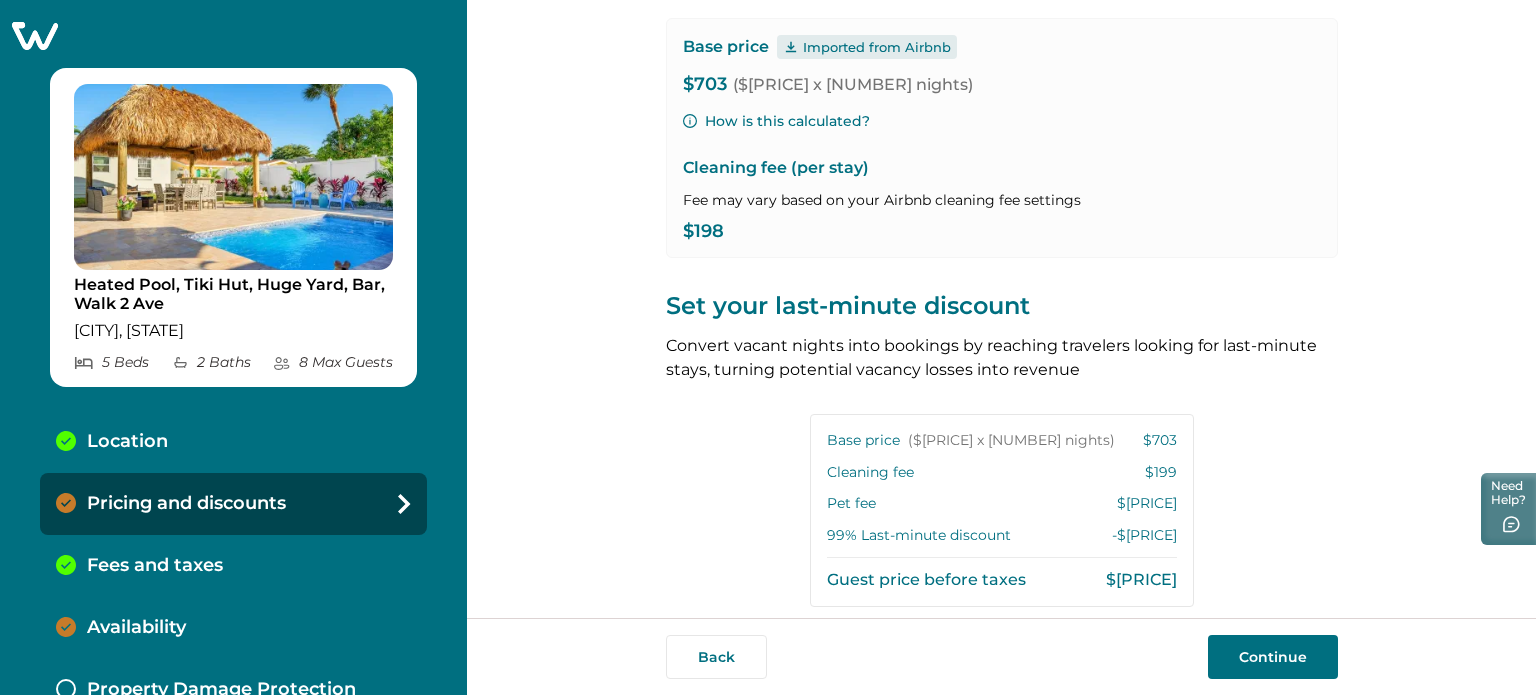 scroll, scrollTop: 512, scrollLeft: 0, axis: vertical 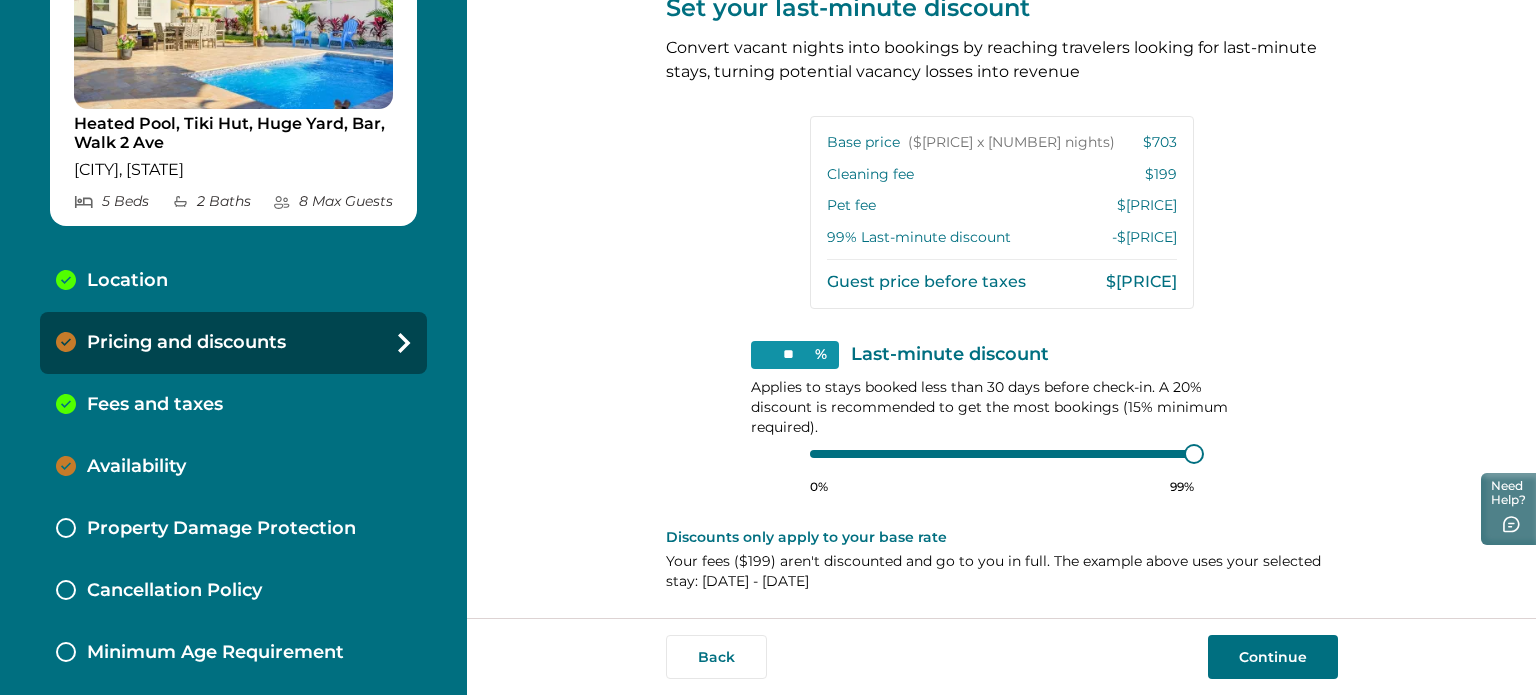 click on "Back Continue" at bounding box center [1001, 656] 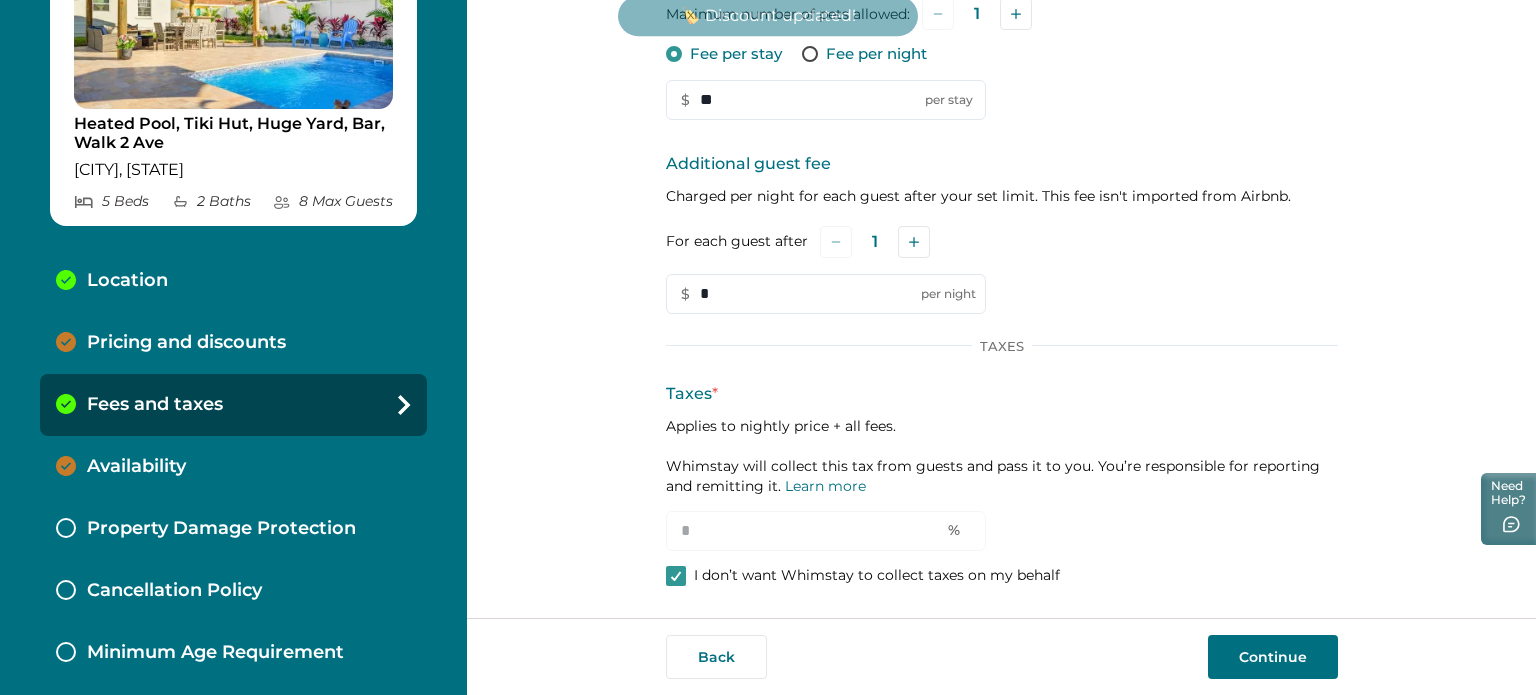 scroll, scrollTop: 360, scrollLeft: 0, axis: vertical 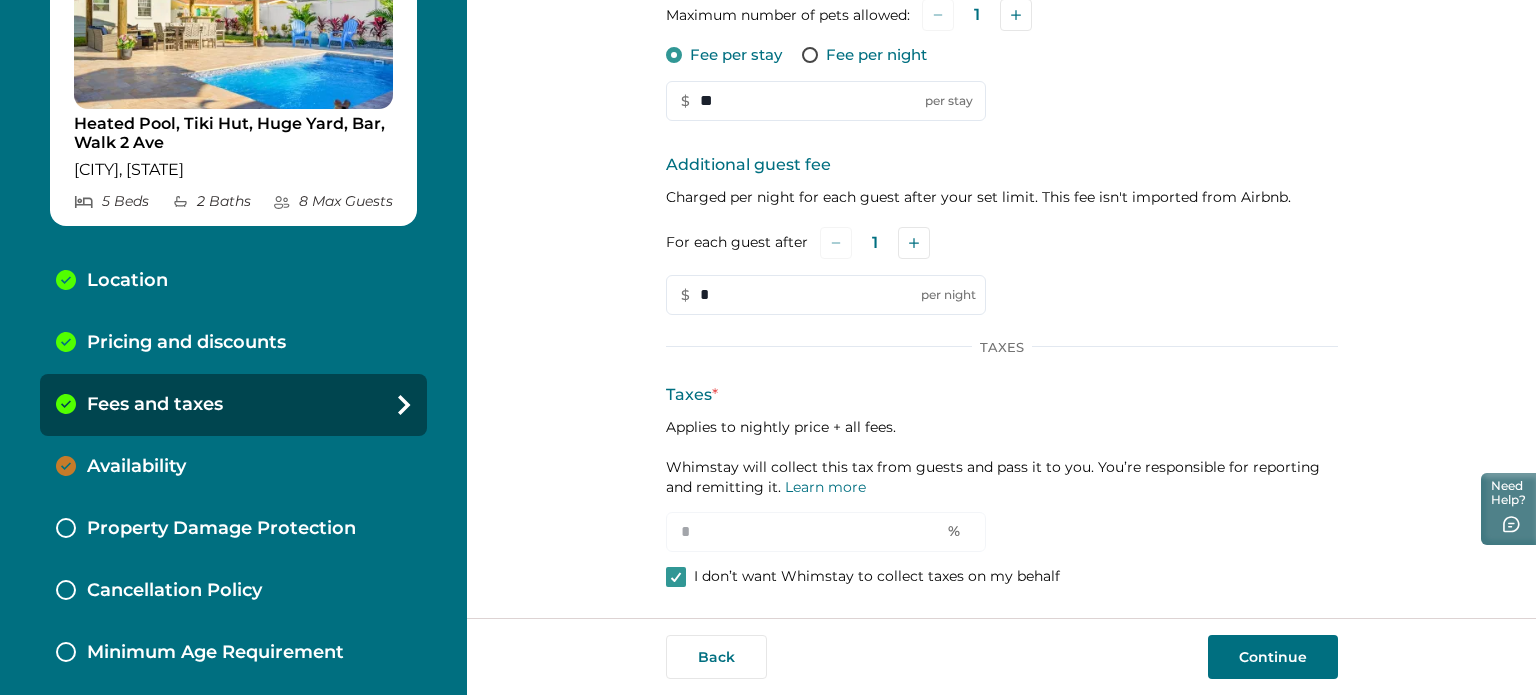 click on "Pricing and discounts" at bounding box center (233, 343) 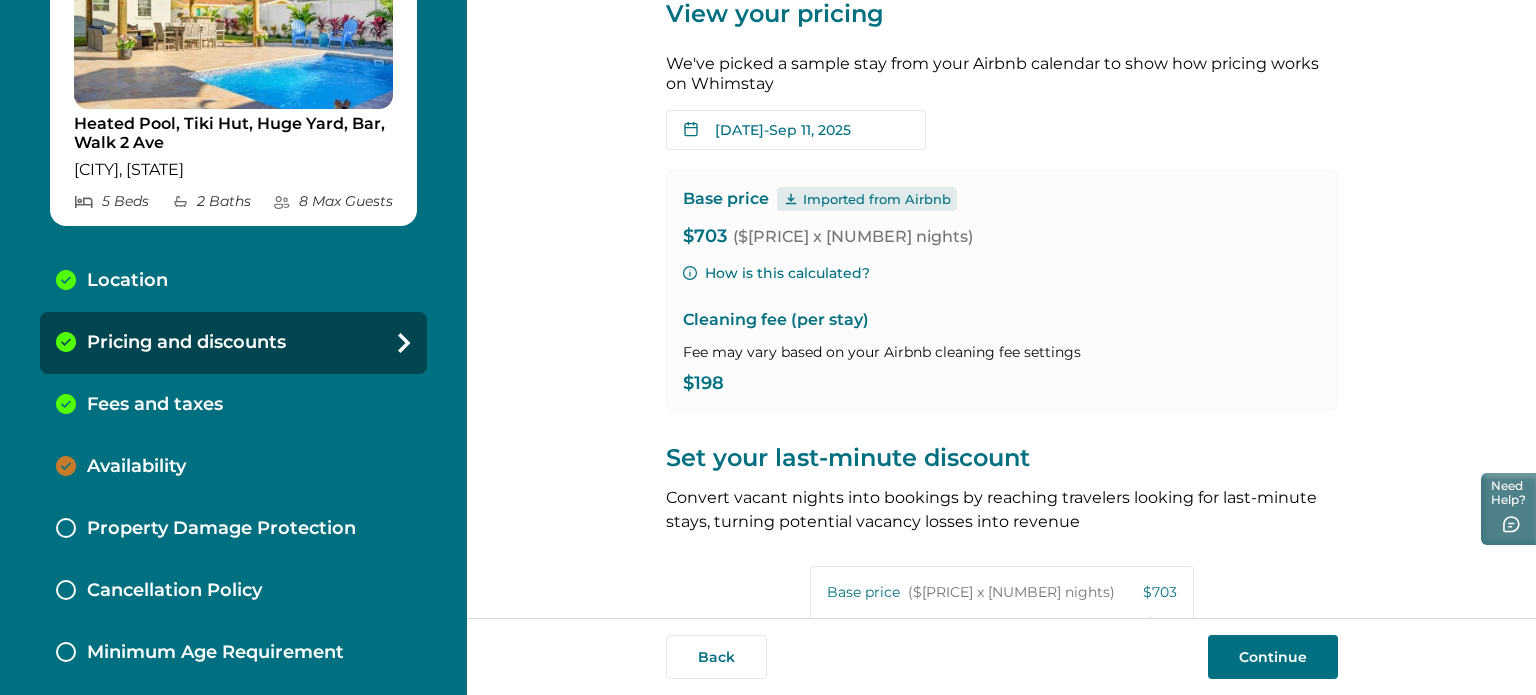 scroll, scrollTop: 12, scrollLeft: 0, axis: vertical 